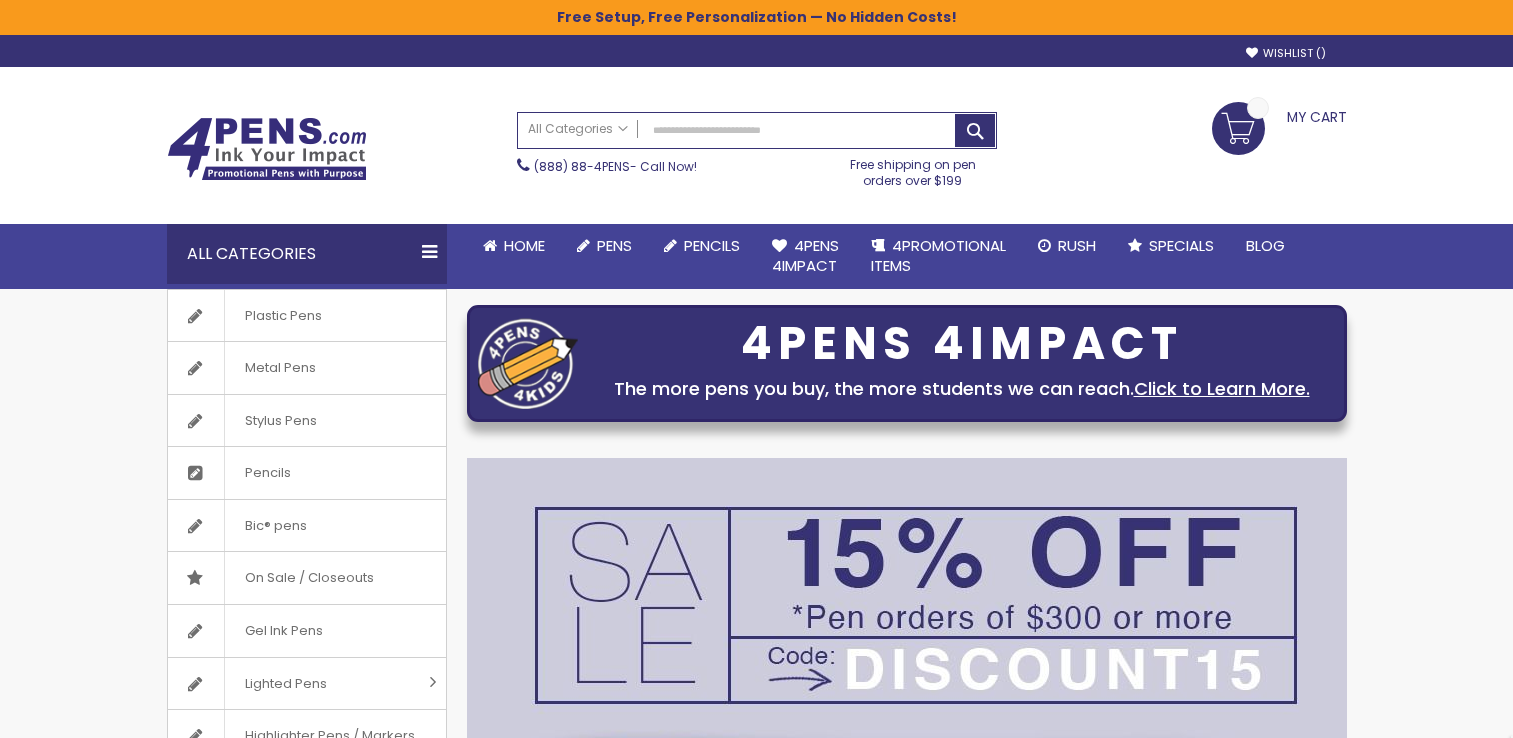 scroll, scrollTop: 0, scrollLeft: 0, axis: both 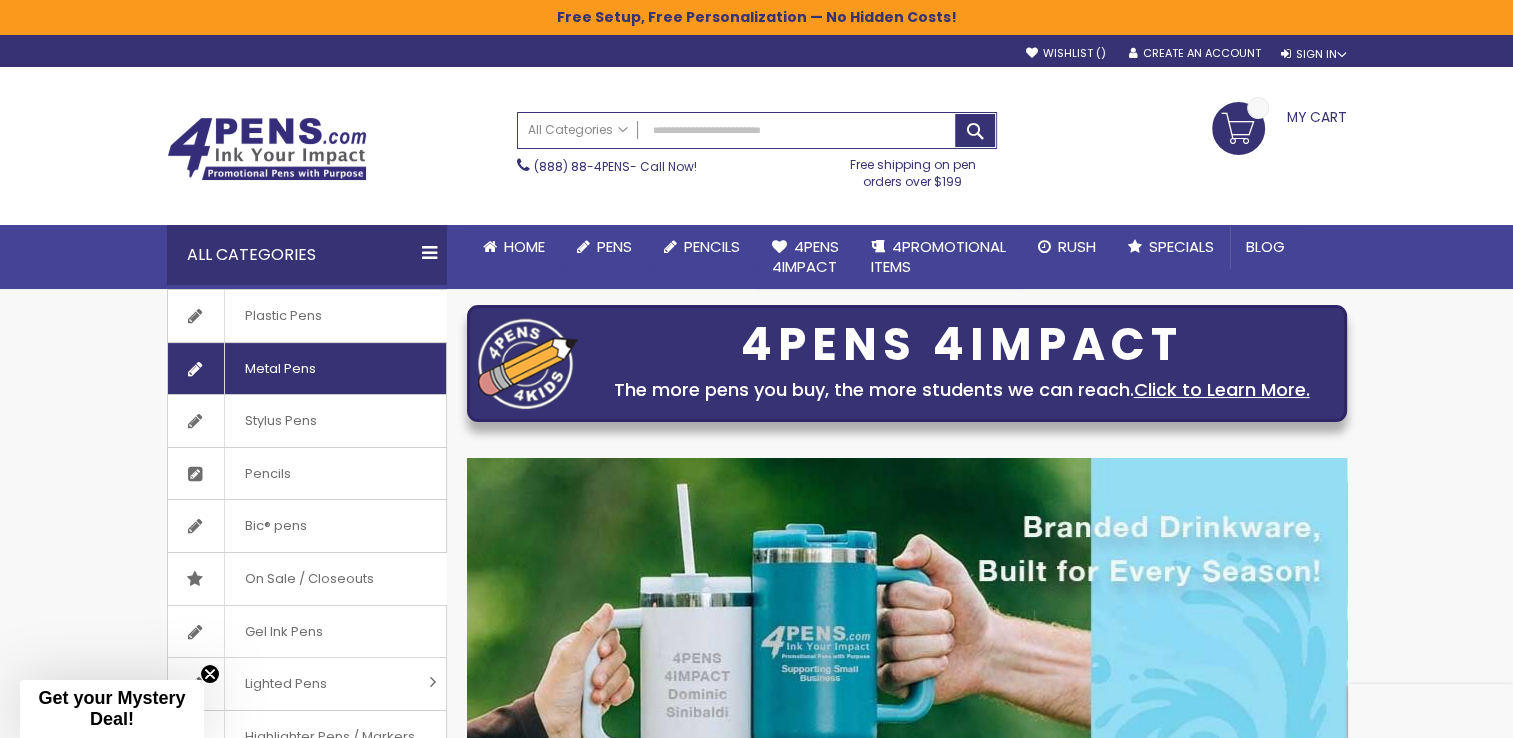 click on "Metal Pens" at bounding box center [280, 369] 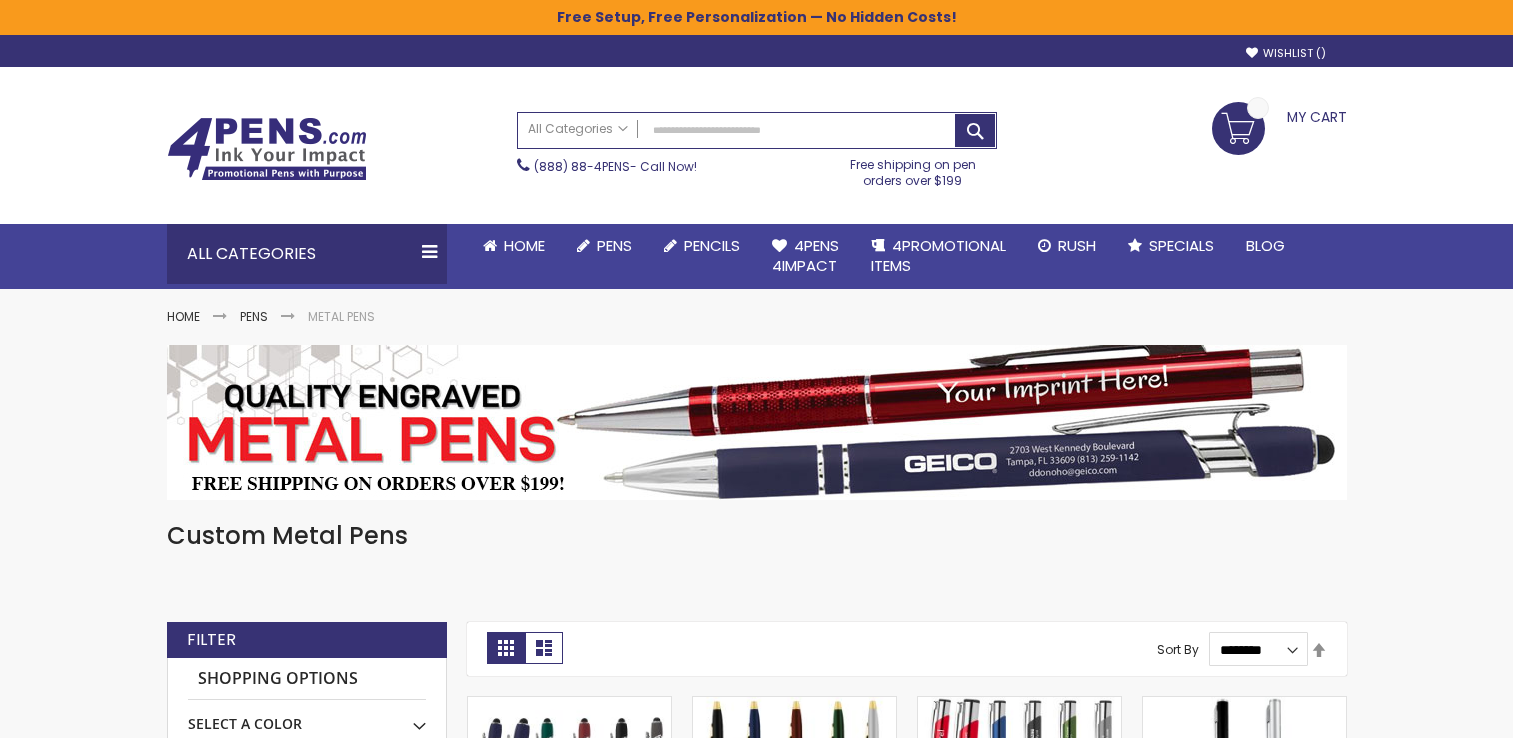 scroll, scrollTop: 0, scrollLeft: 0, axis: both 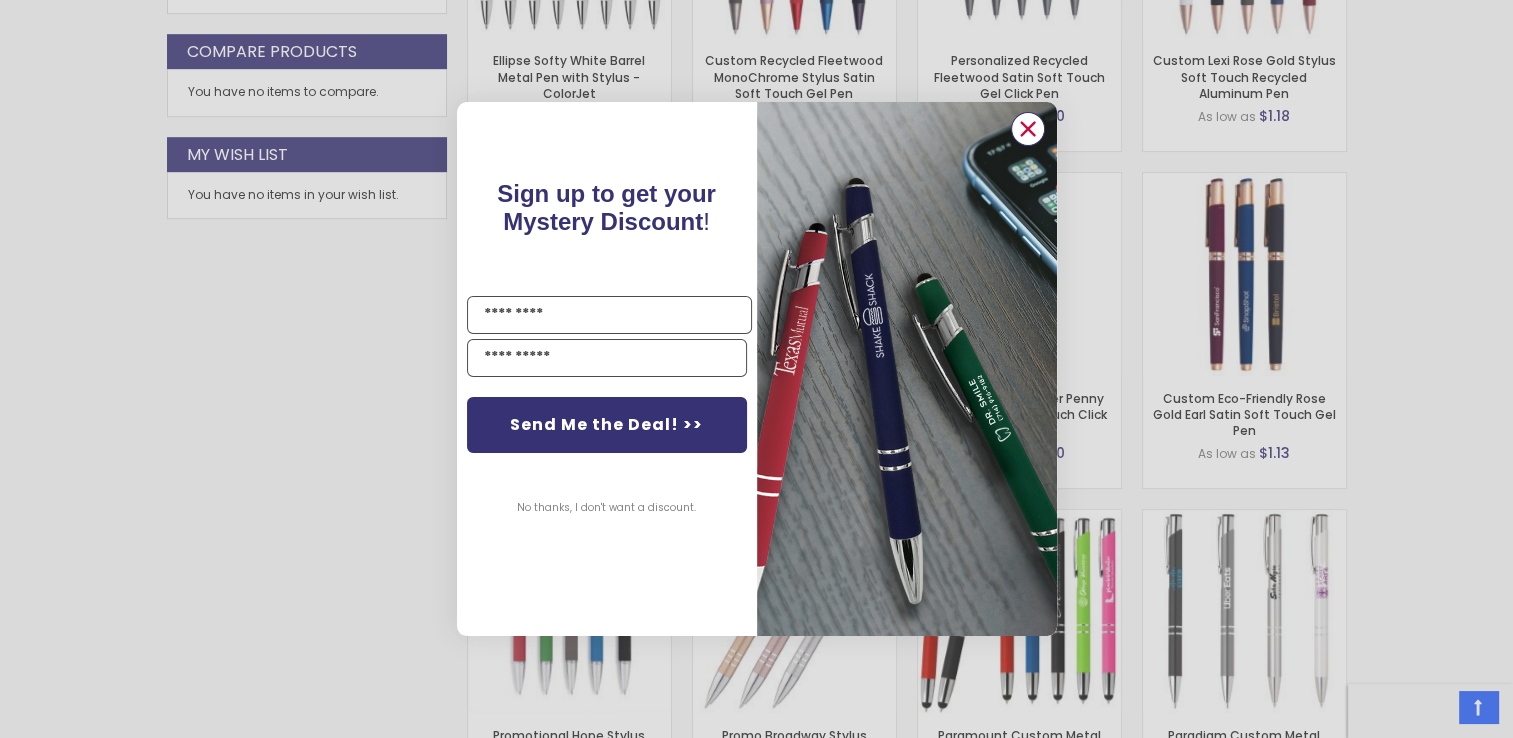 click at bounding box center (1027, 129) 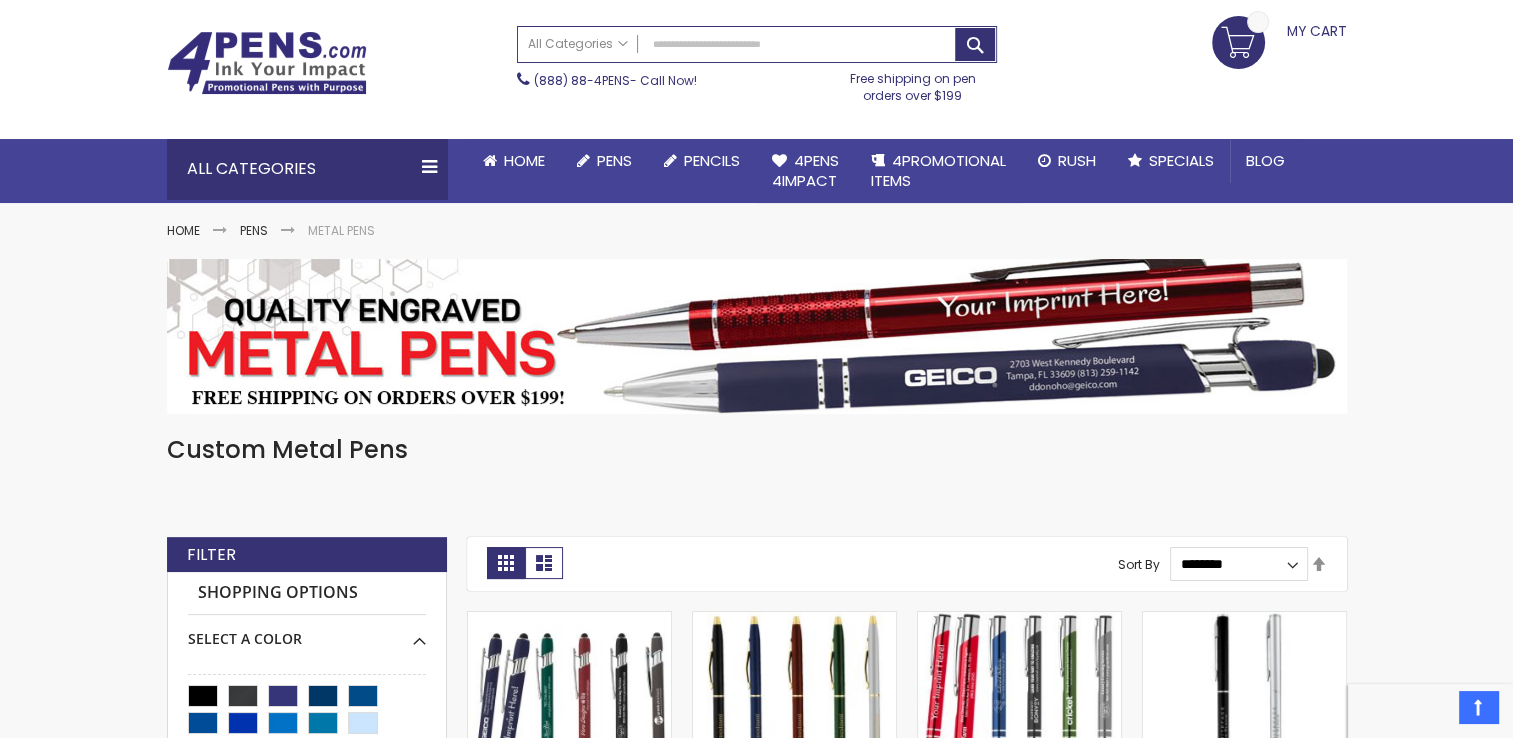 scroll, scrollTop: 0, scrollLeft: 0, axis: both 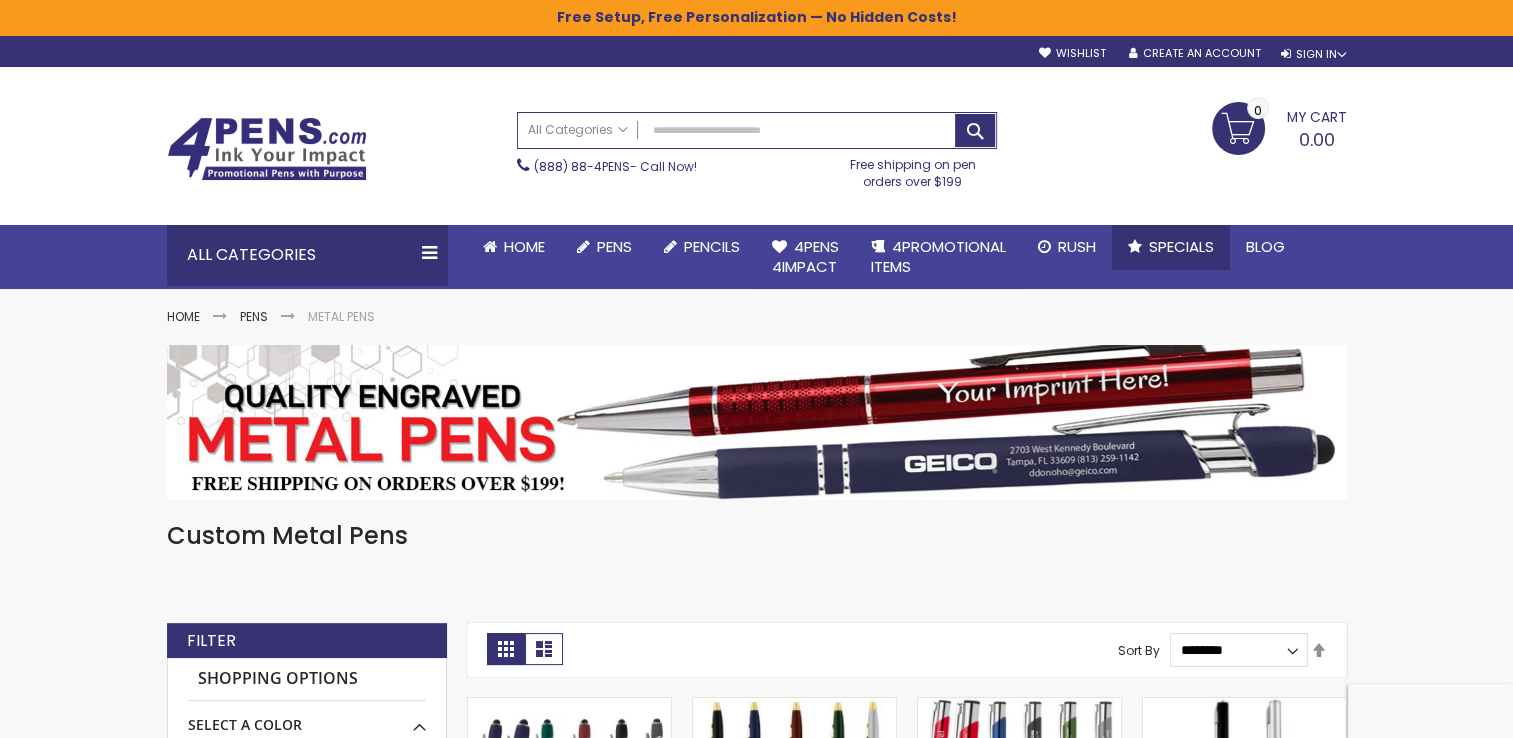 click on "Specials" at bounding box center (1181, 246) 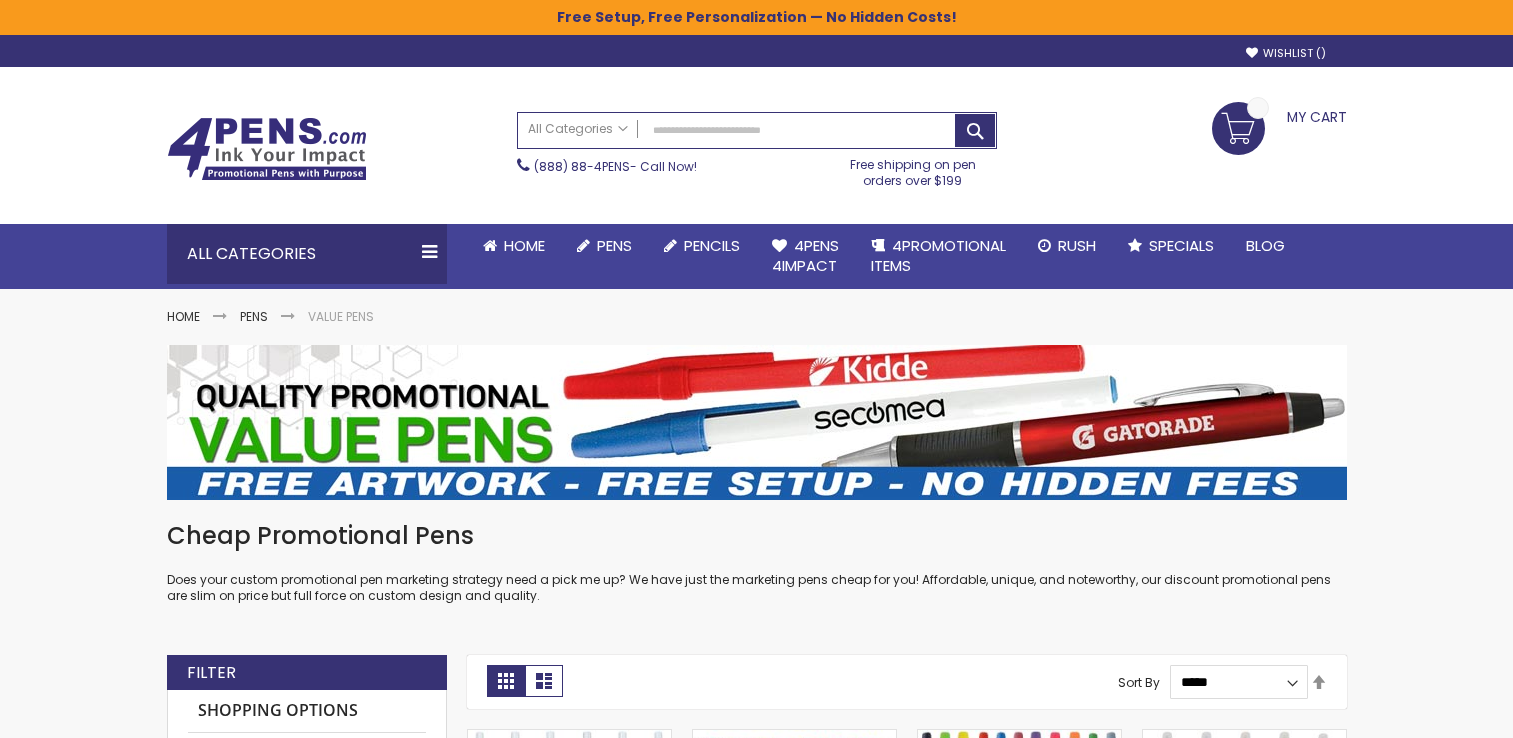 scroll, scrollTop: 0, scrollLeft: 0, axis: both 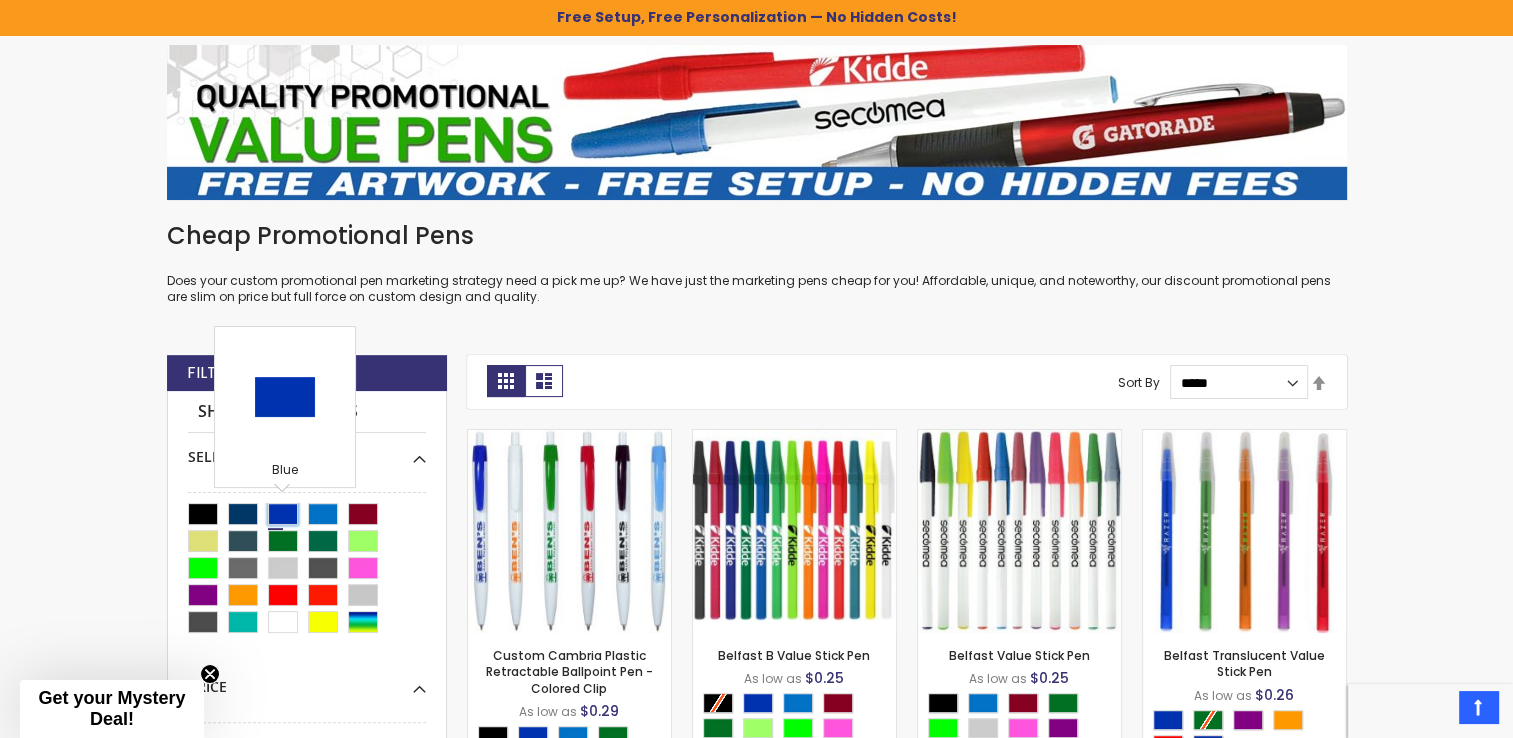 click at bounding box center (283, 514) 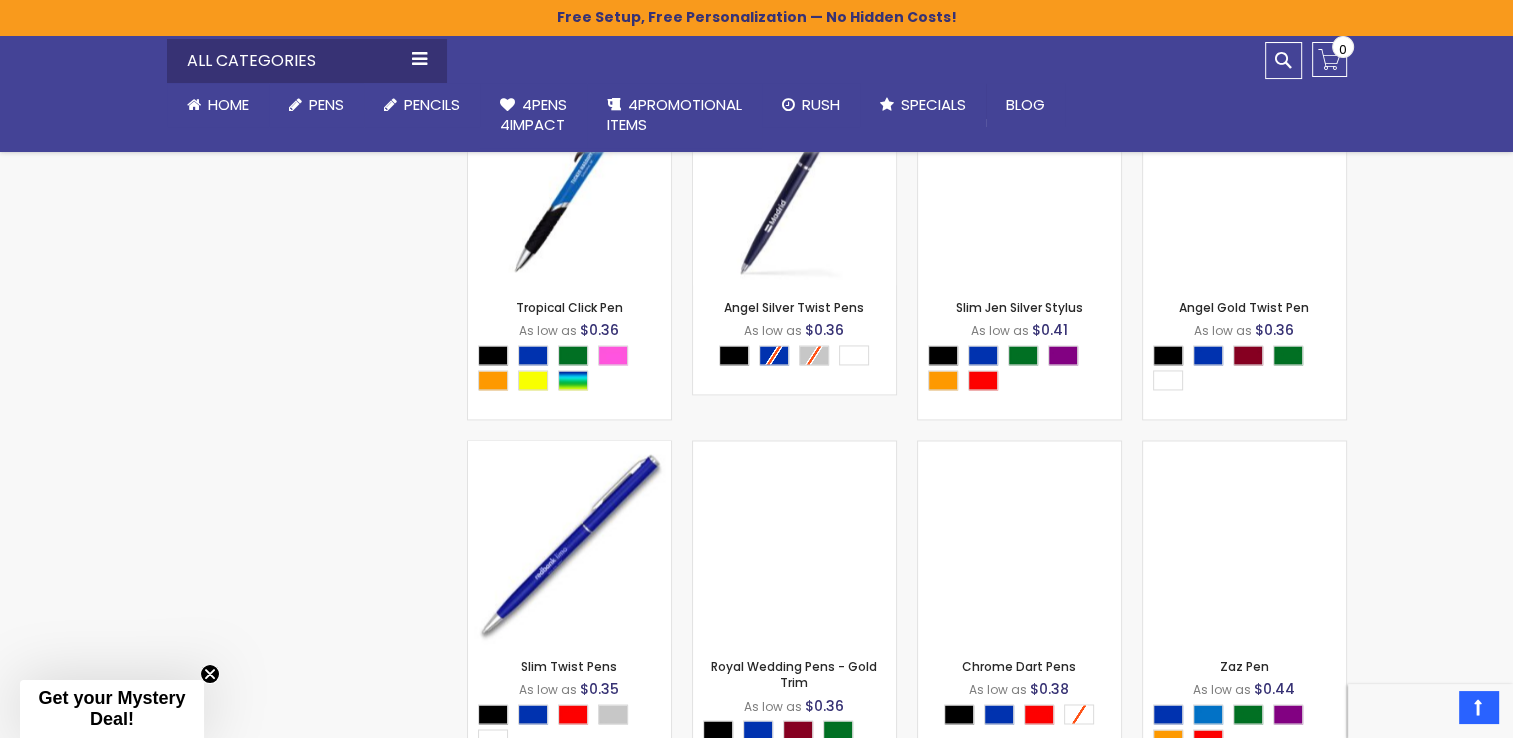 scroll, scrollTop: 2800, scrollLeft: 0, axis: vertical 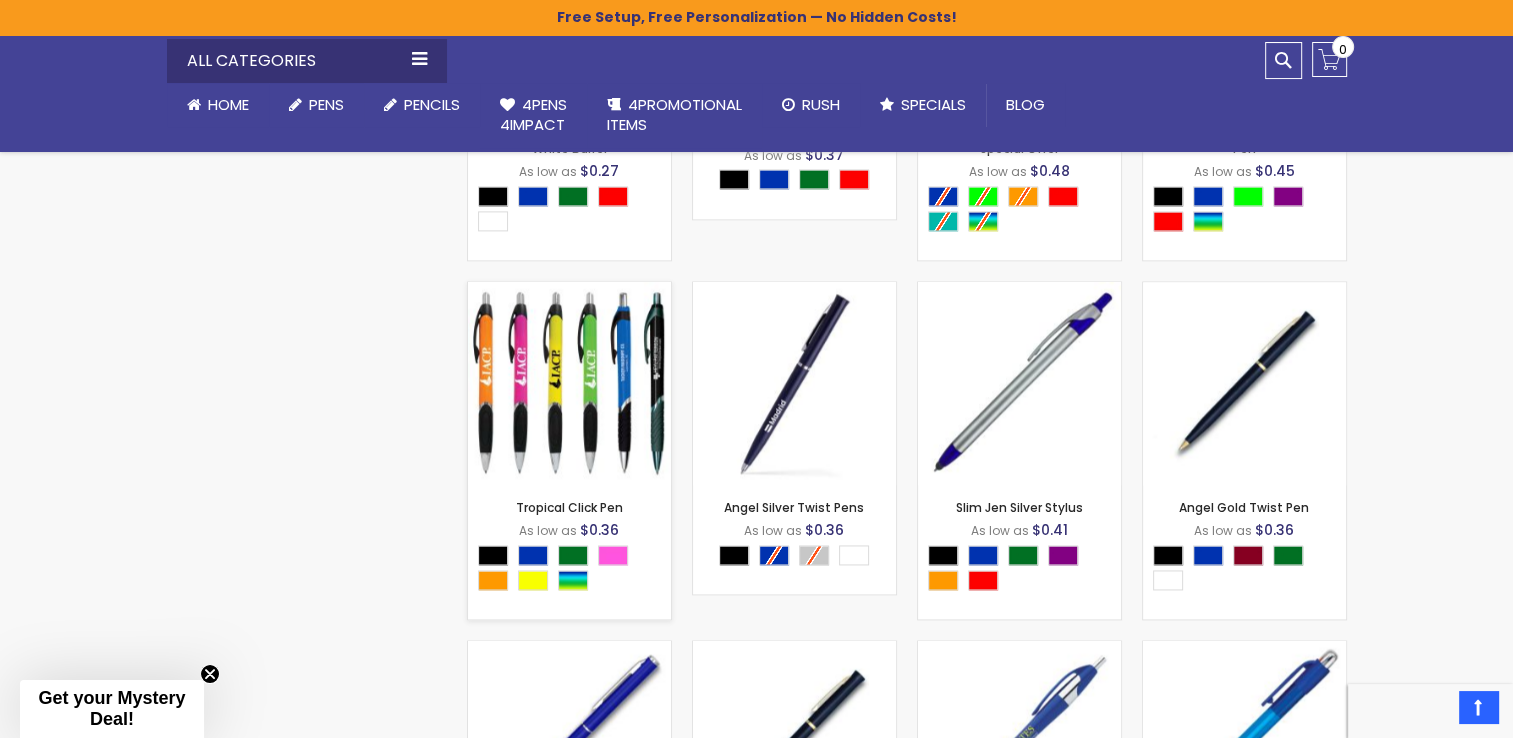 click at bounding box center [569, 383] 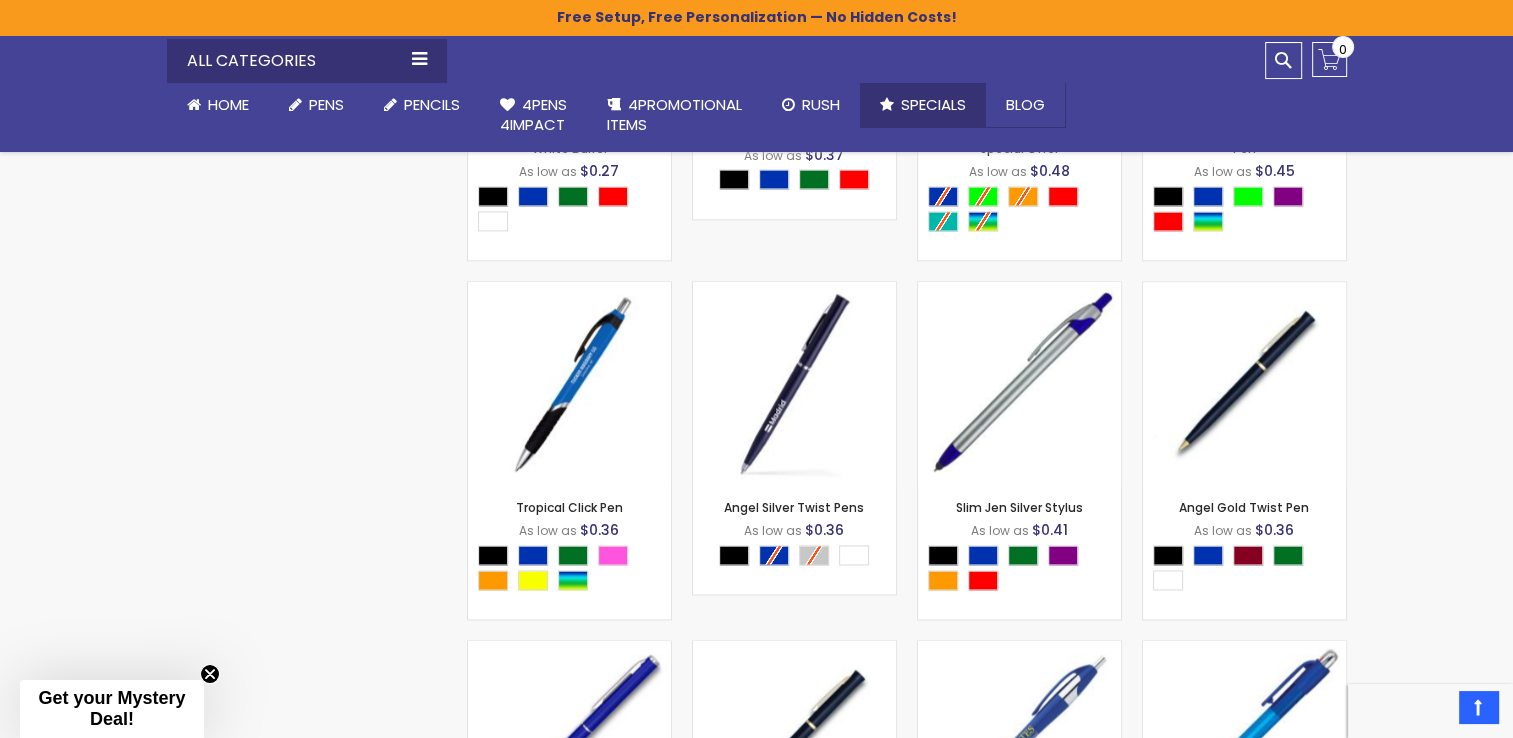 click on "Specials" at bounding box center (933, 104) 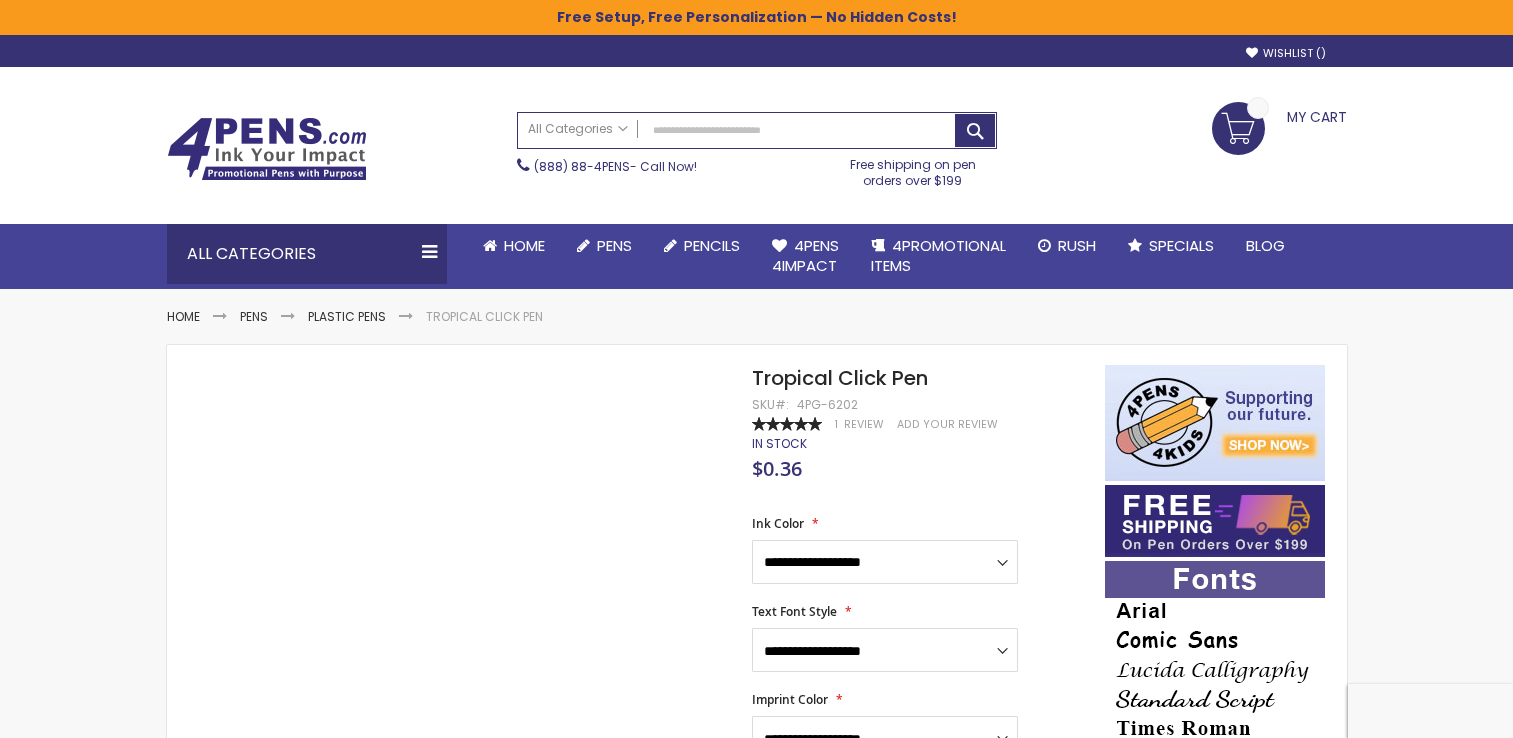scroll, scrollTop: 0, scrollLeft: 0, axis: both 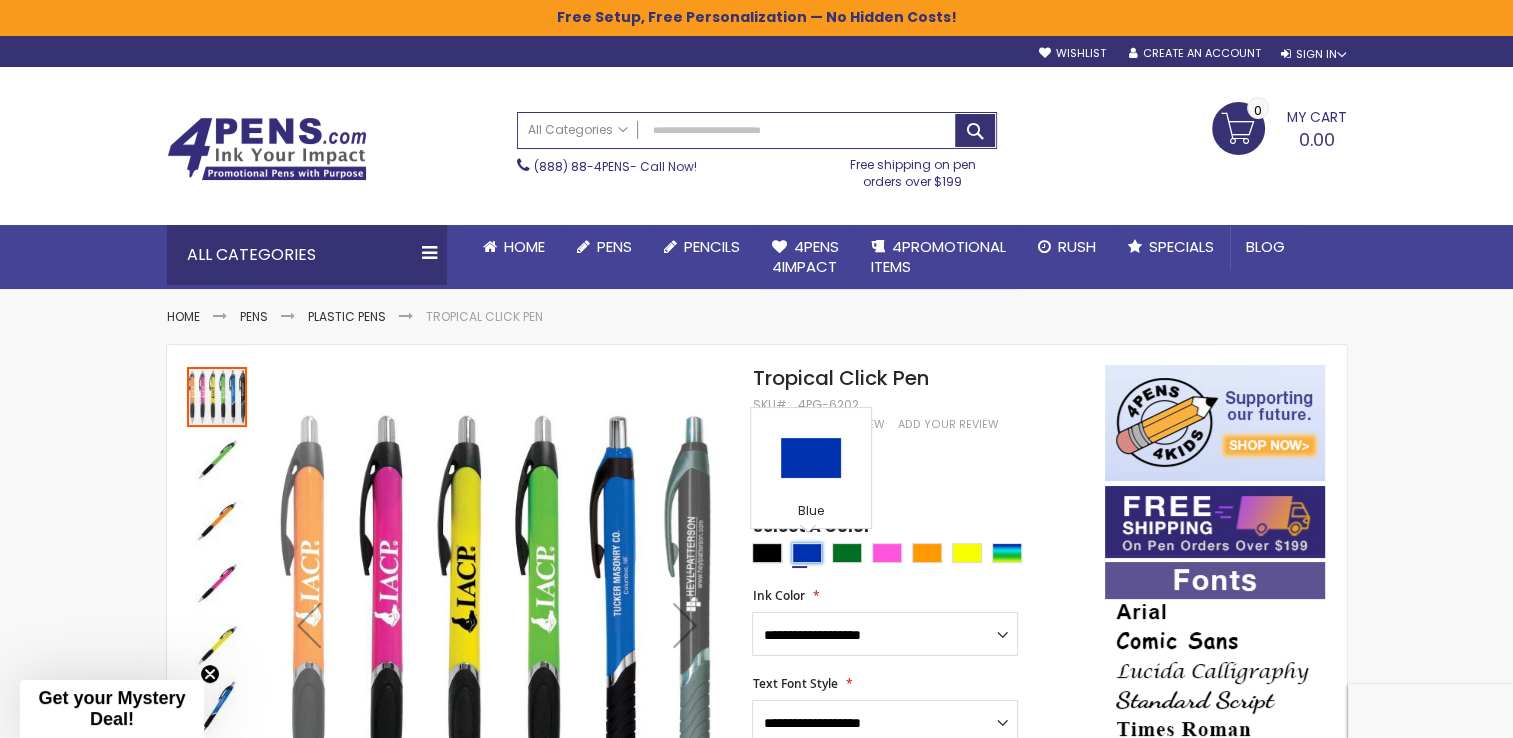 click at bounding box center [807, 553] 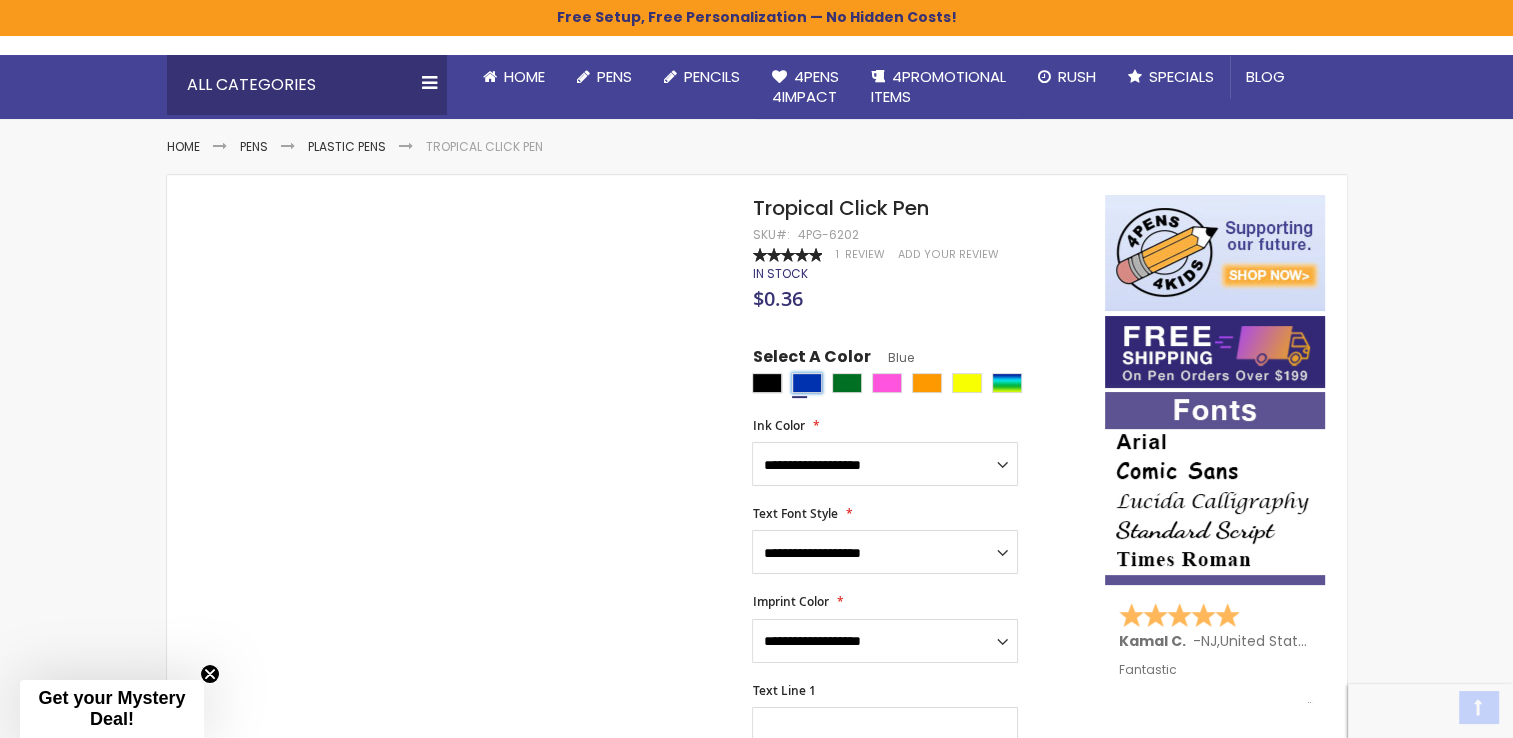 scroll, scrollTop: 200, scrollLeft: 0, axis: vertical 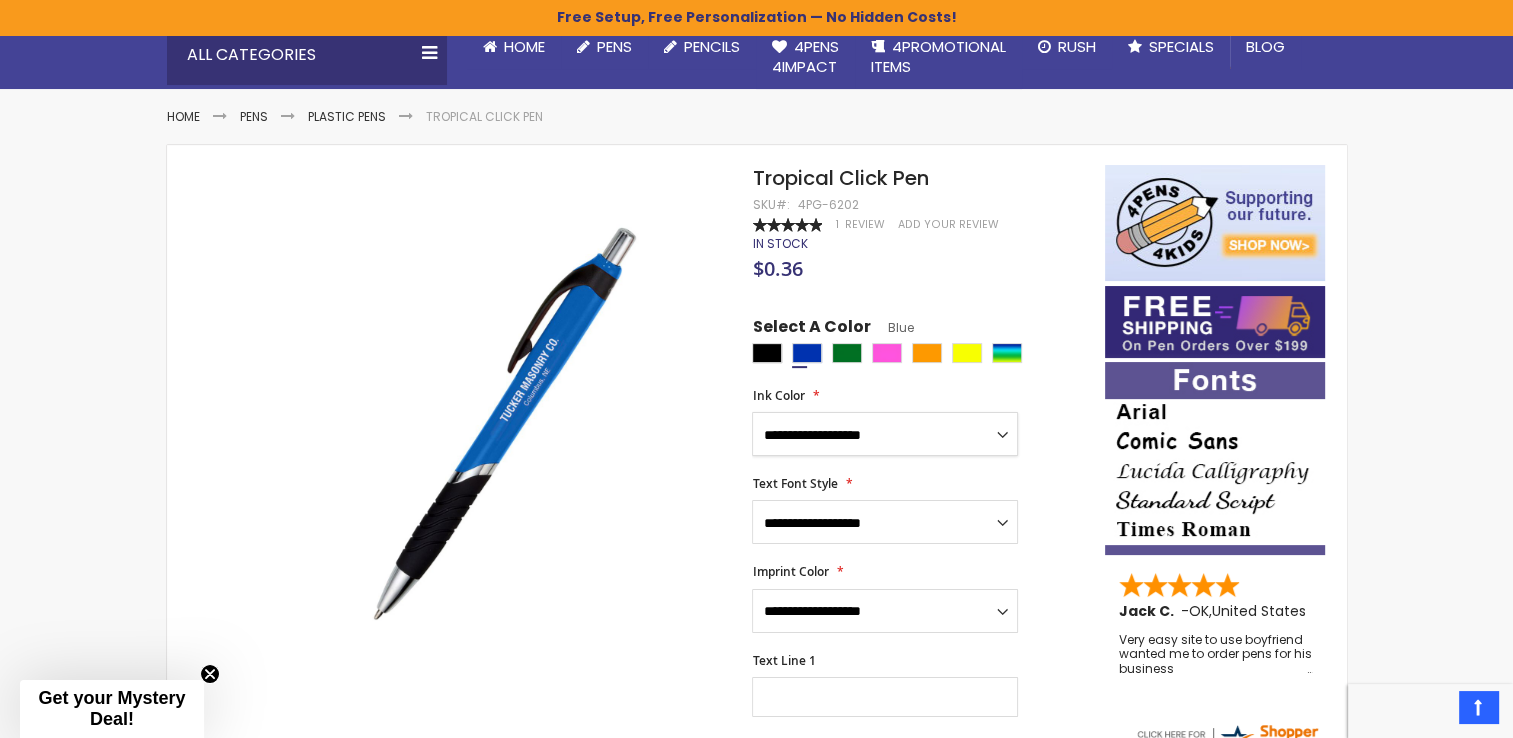 click on "**********" at bounding box center [885, 434] 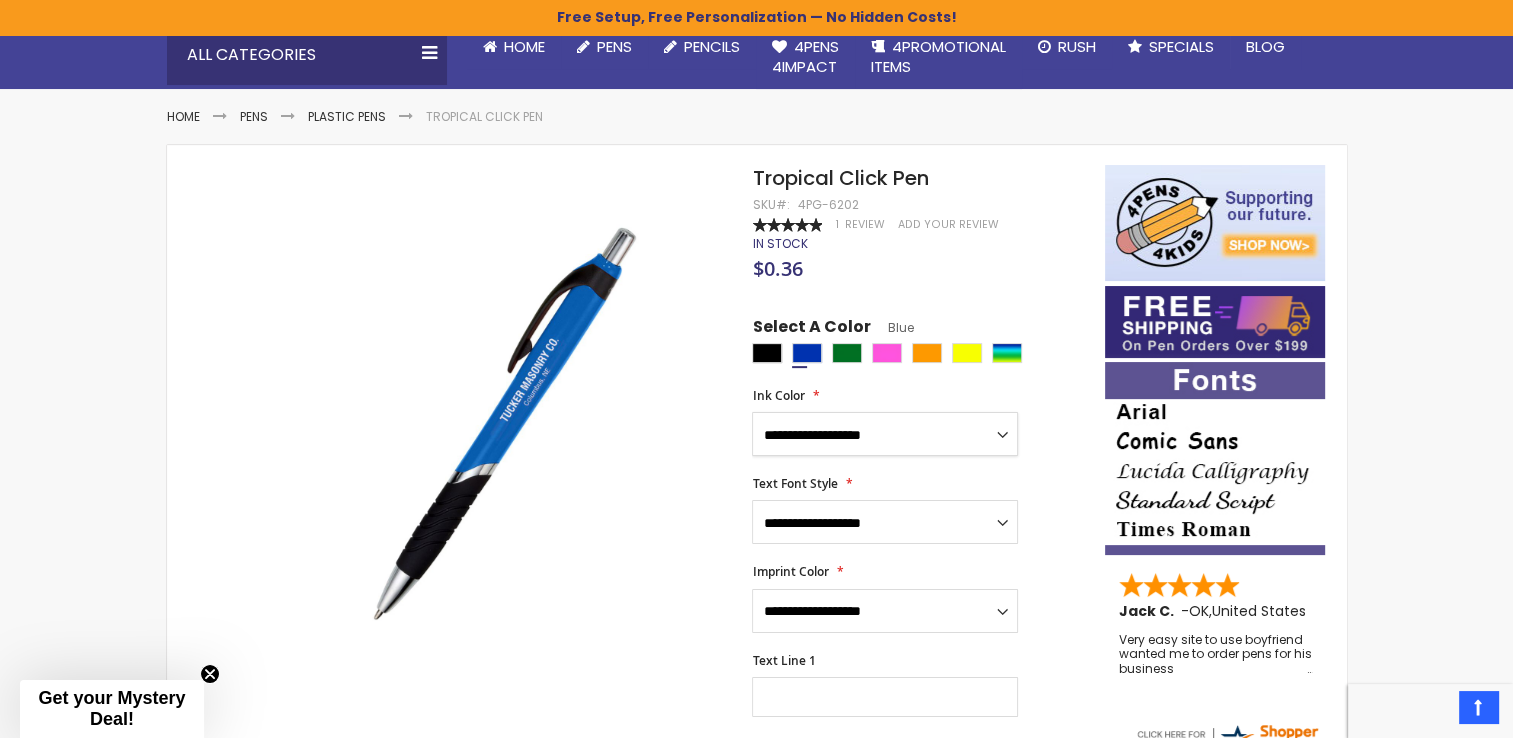 select on "**" 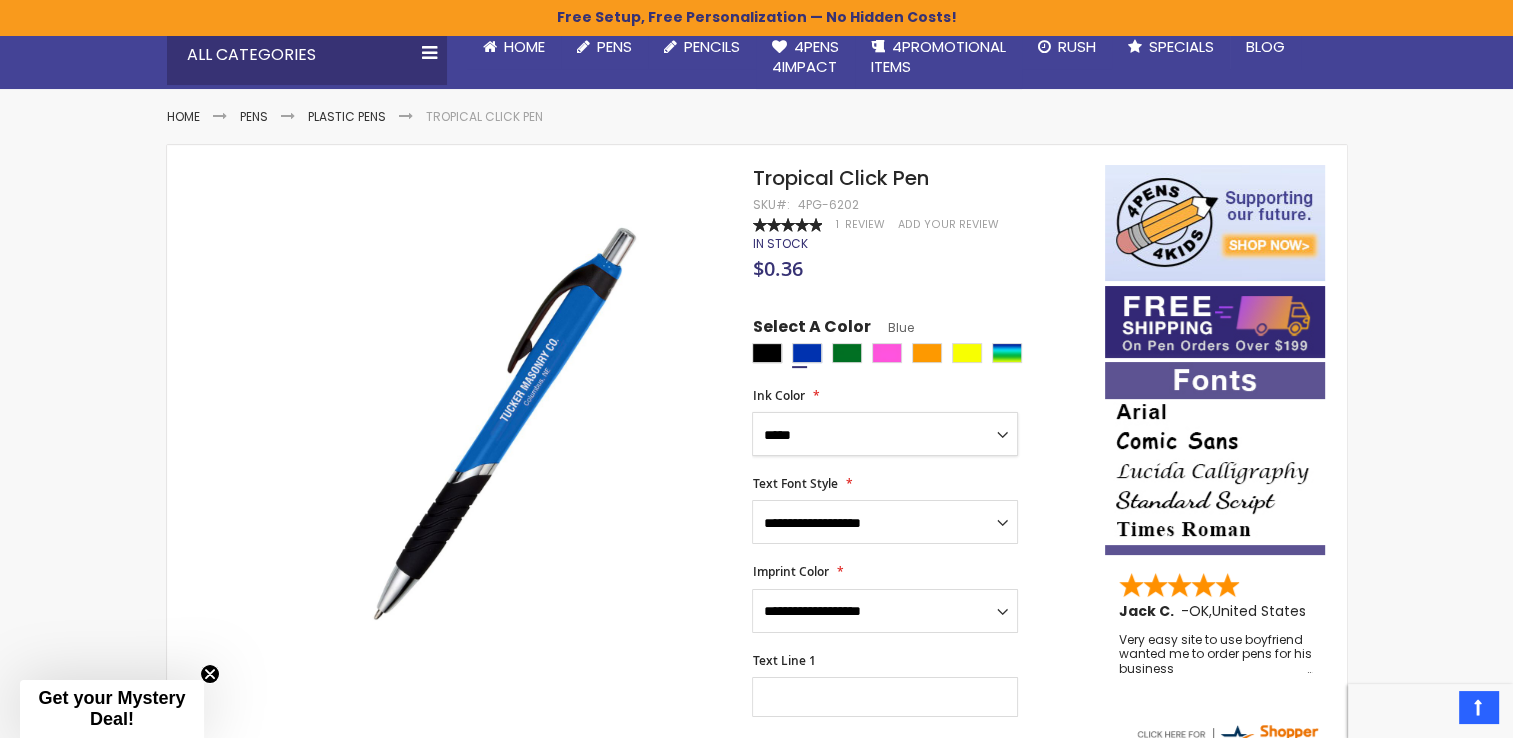 click on "**********" at bounding box center [885, 434] 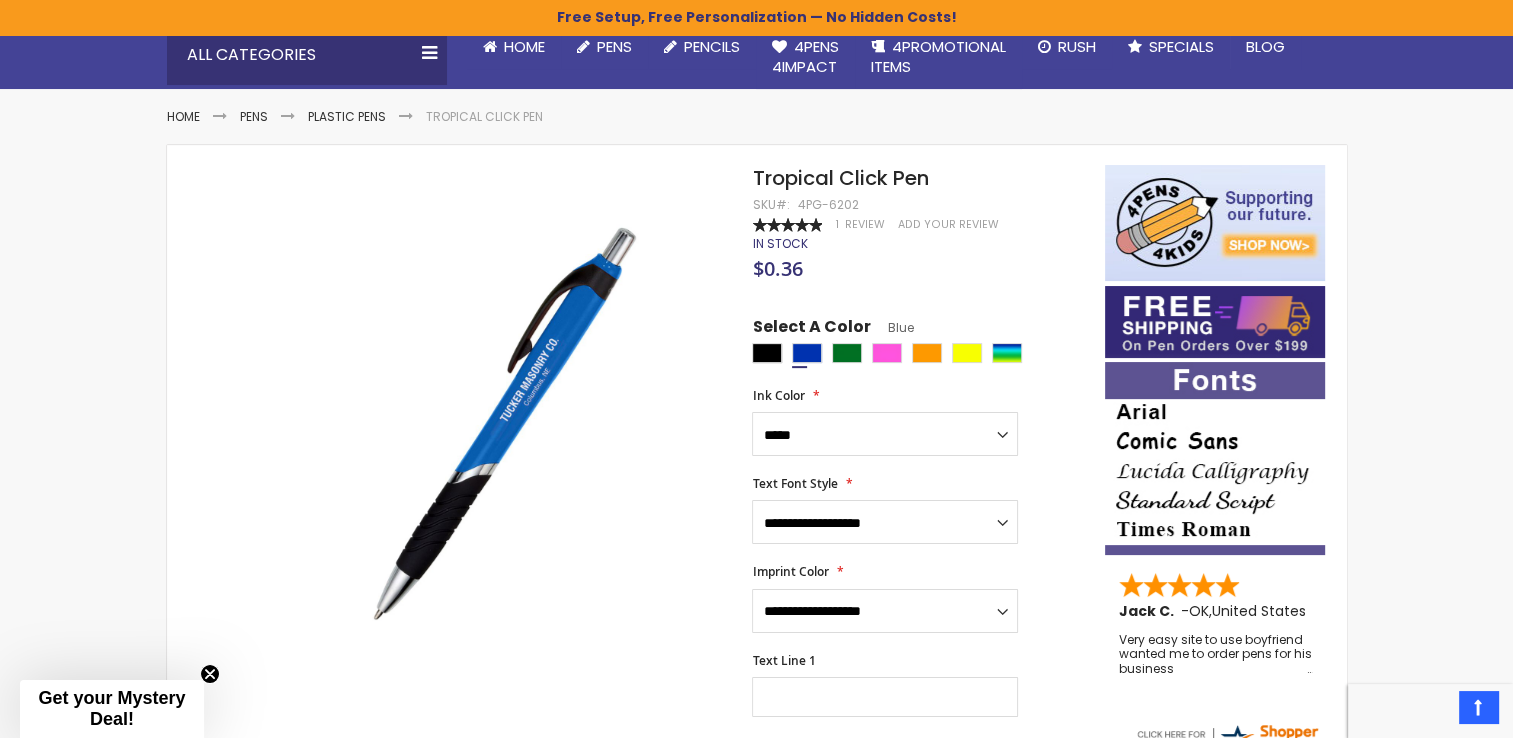 click on "**********" at bounding box center (918, 510) 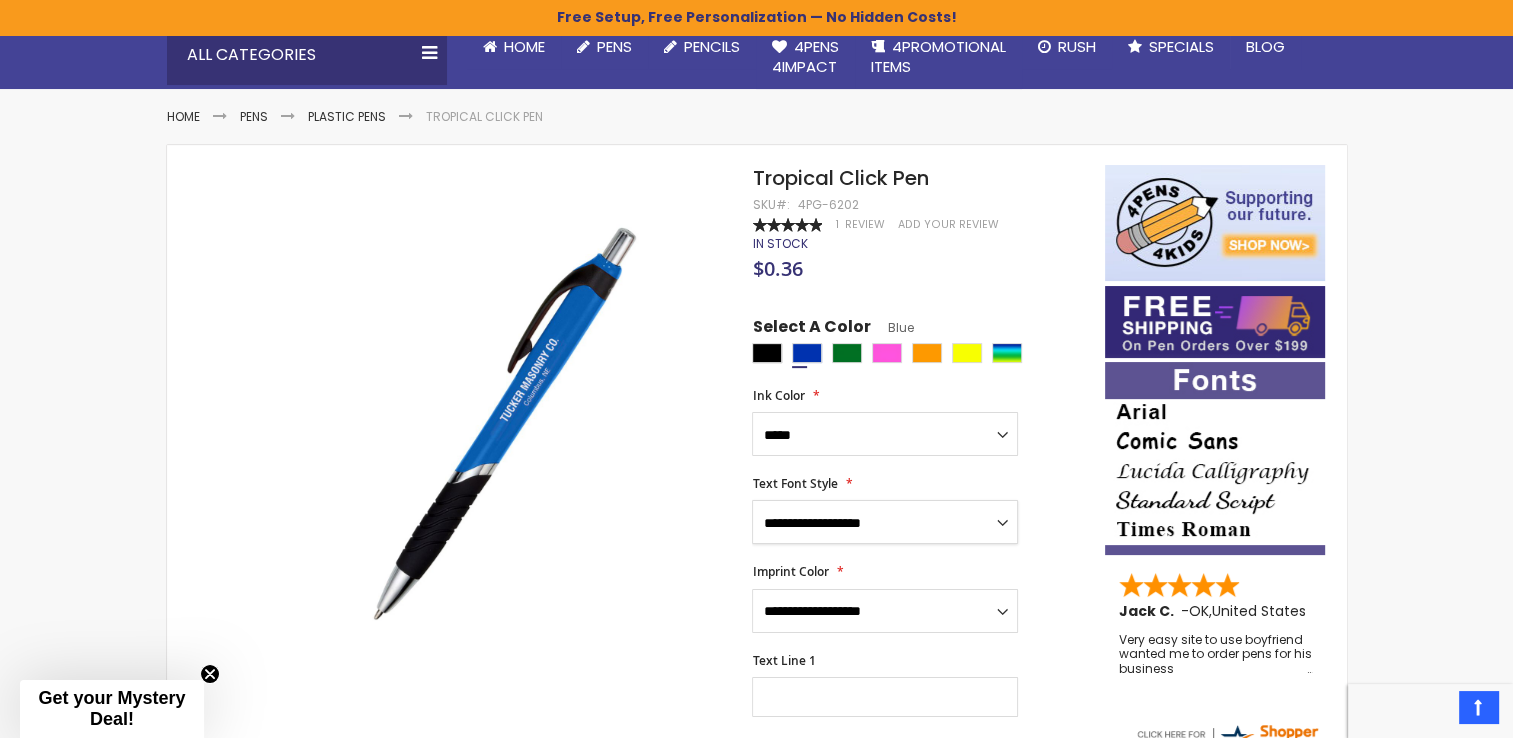 click on "**********" at bounding box center [885, 522] 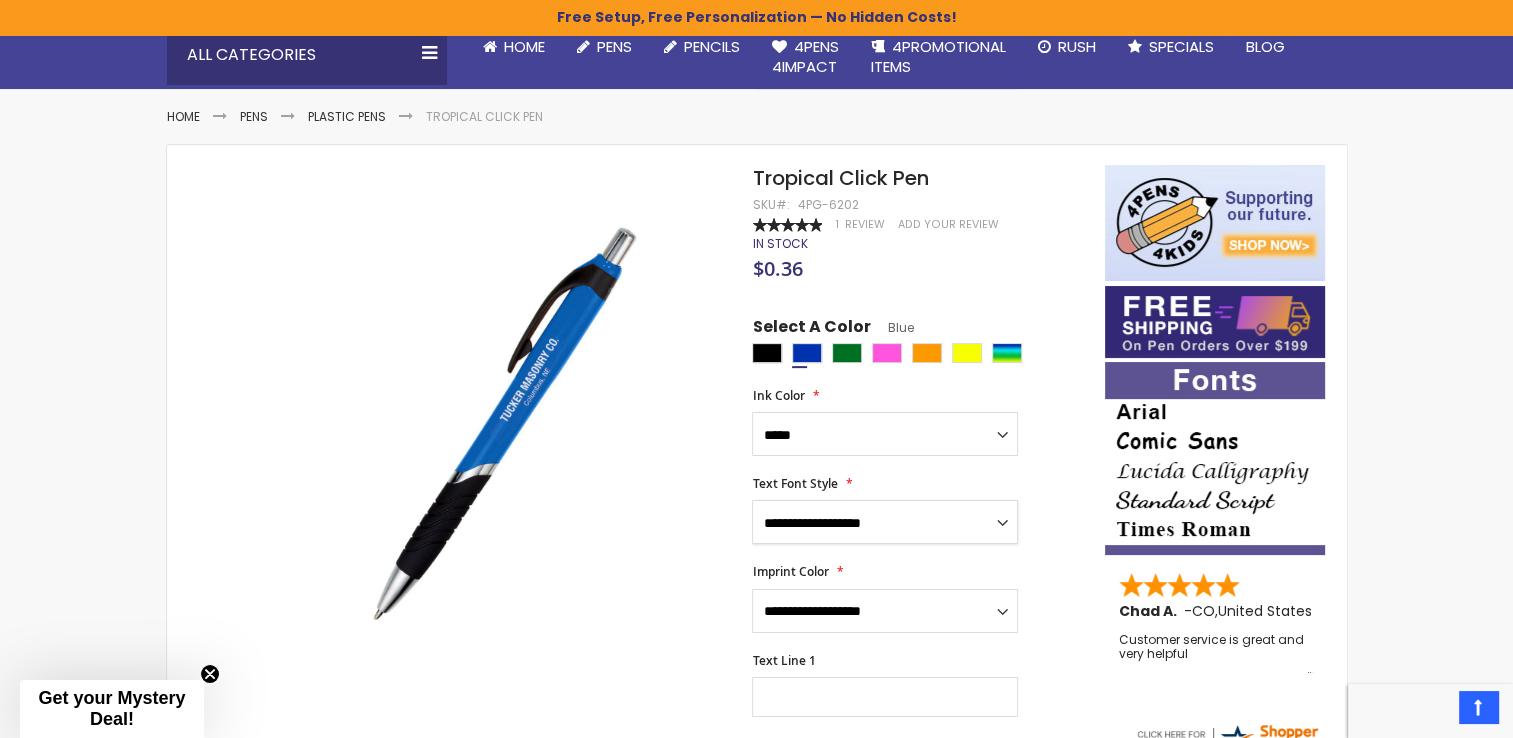 select on "**" 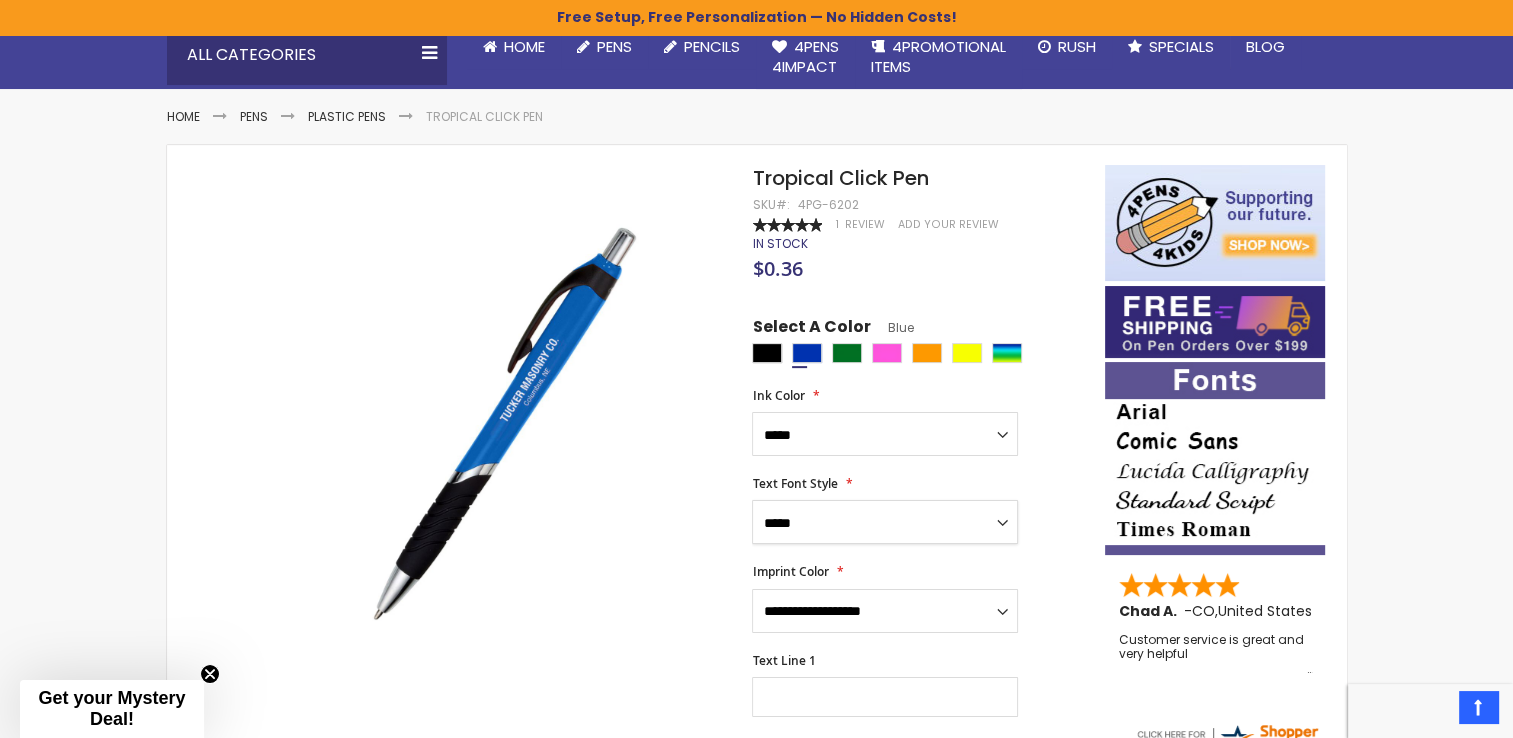 click on "**********" at bounding box center [885, 522] 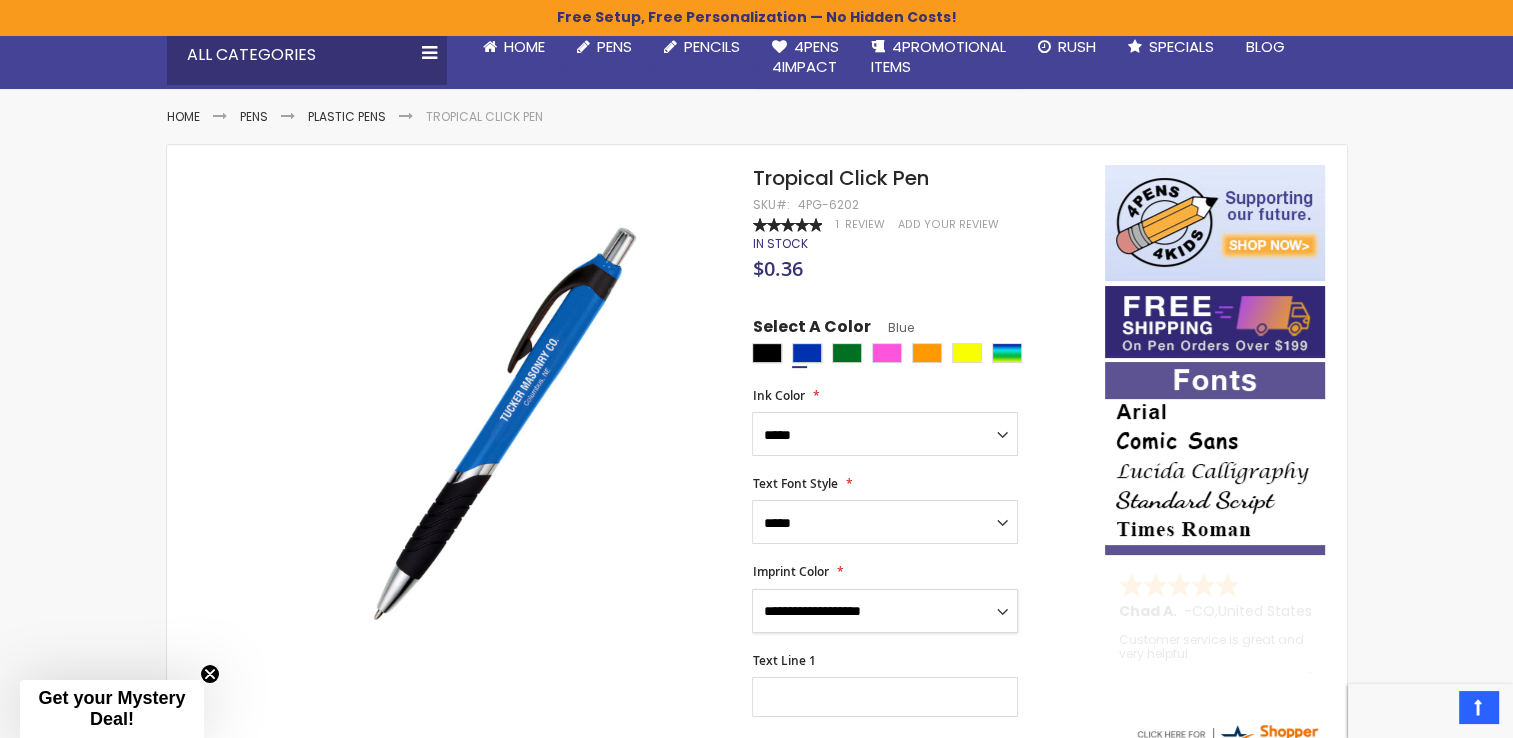 click on "**********" at bounding box center [885, 611] 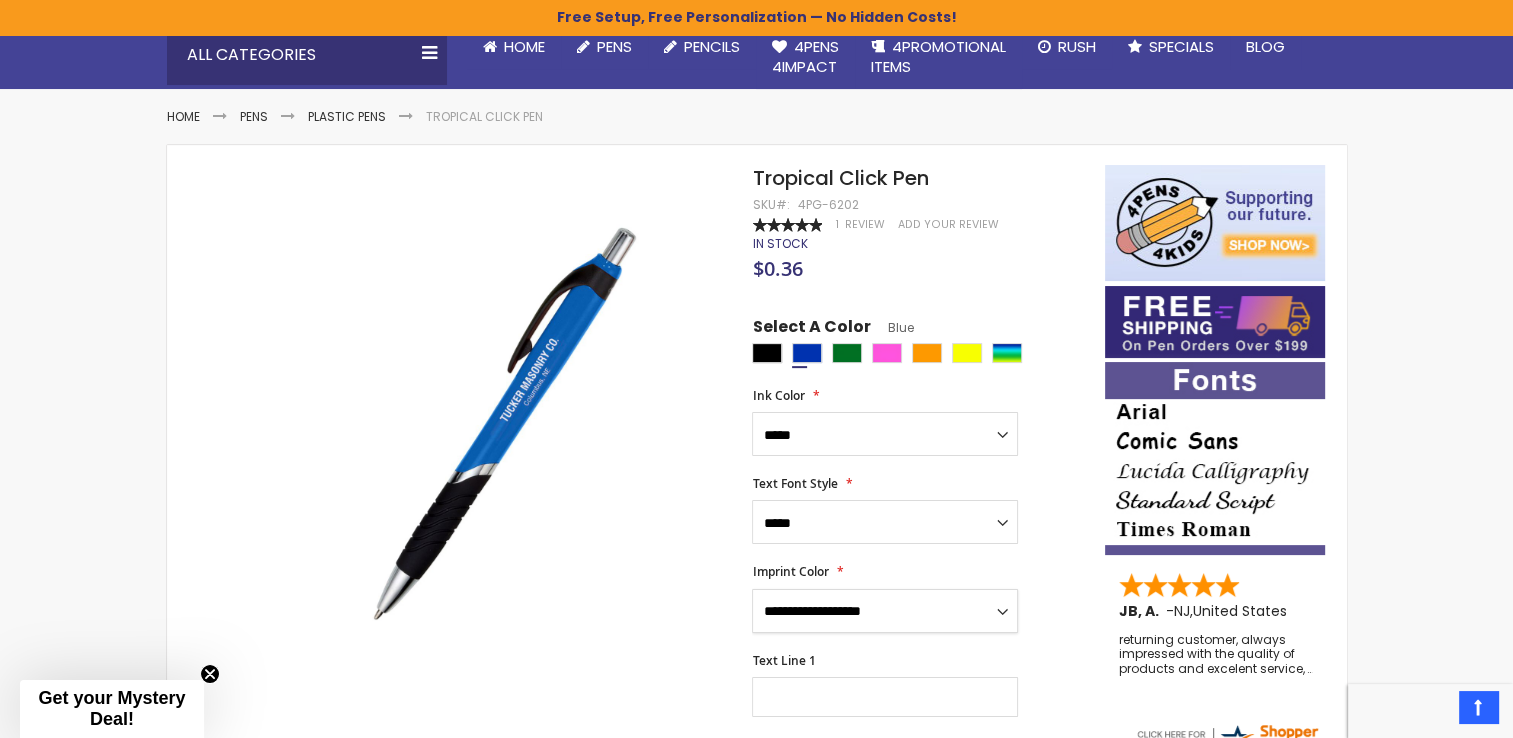 select on "**" 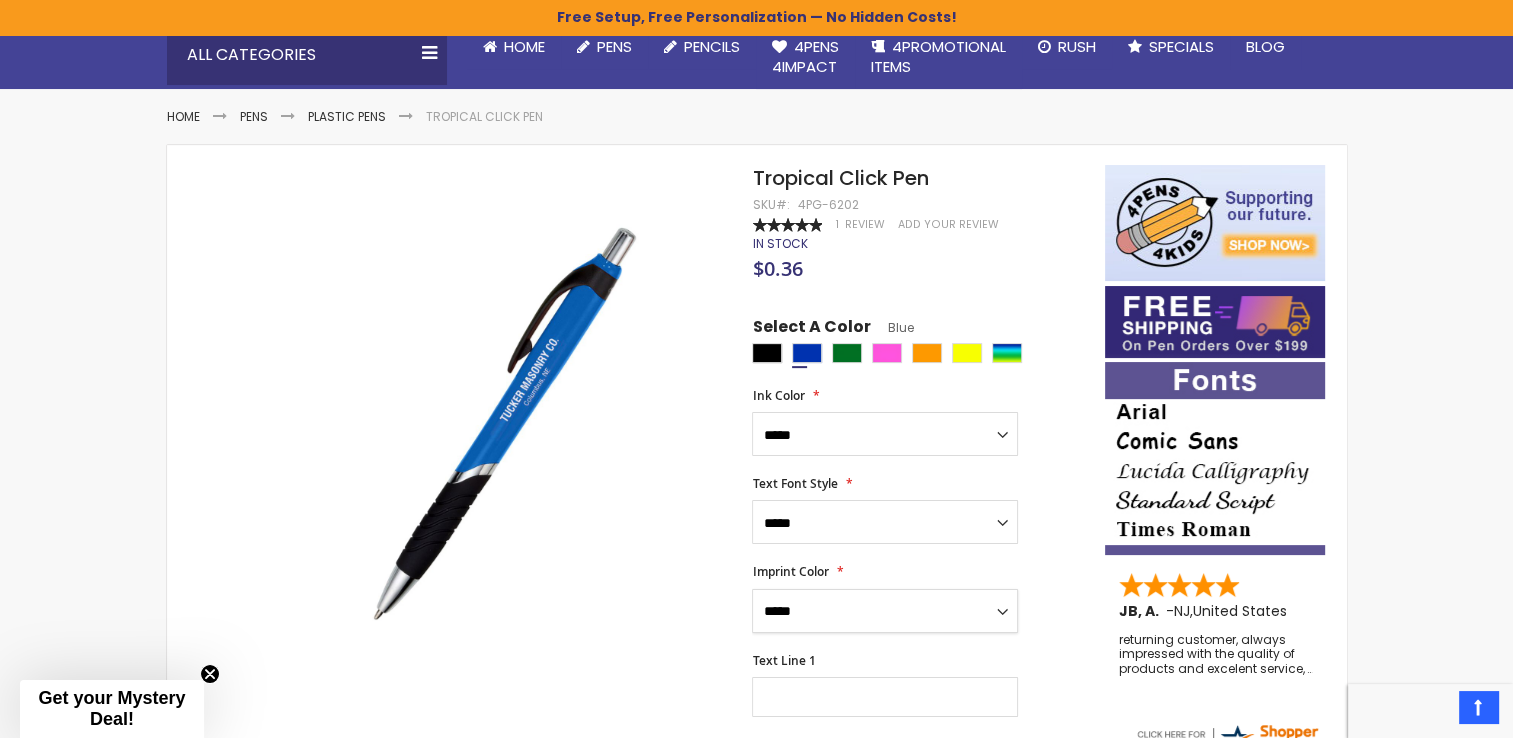 click on "**********" at bounding box center [885, 611] 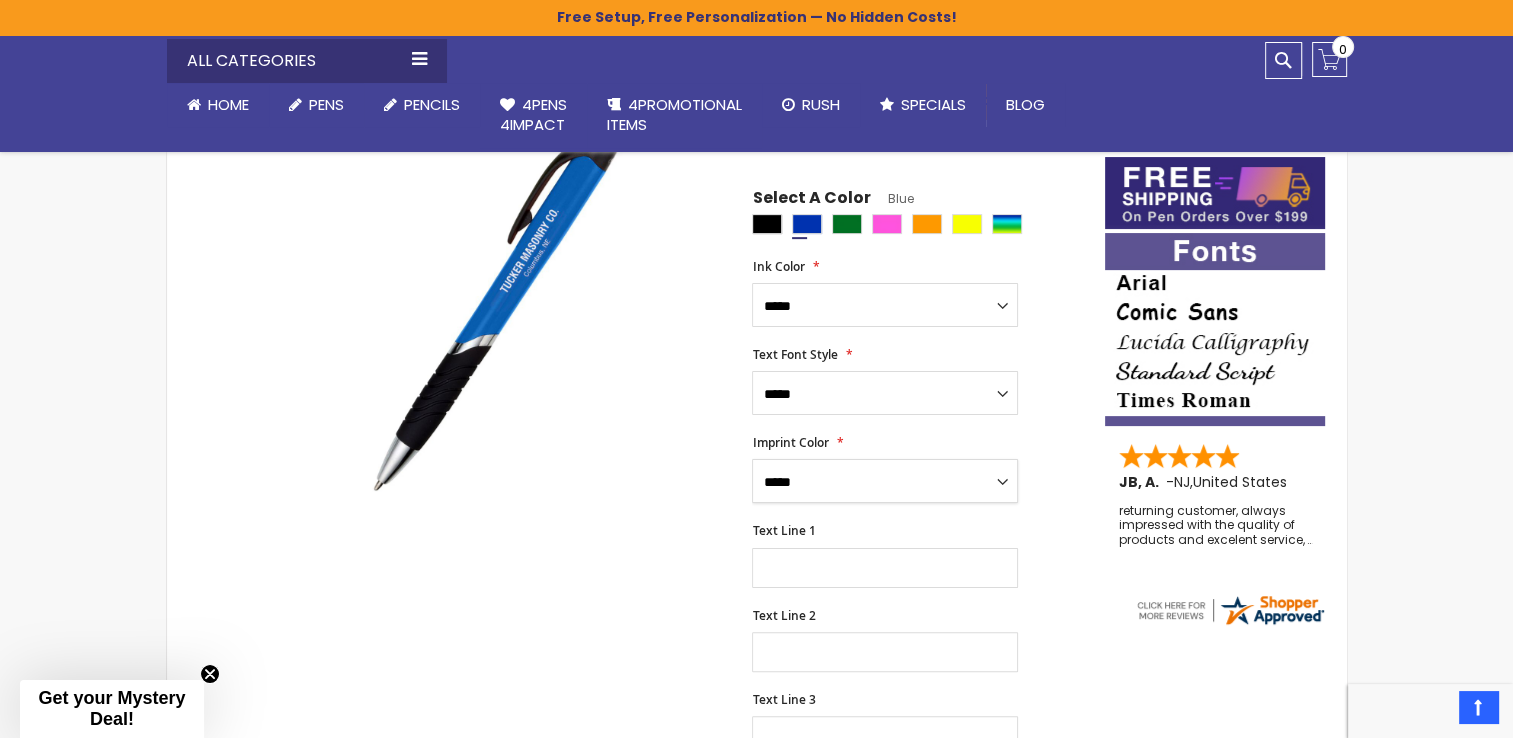 scroll, scrollTop: 400, scrollLeft: 0, axis: vertical 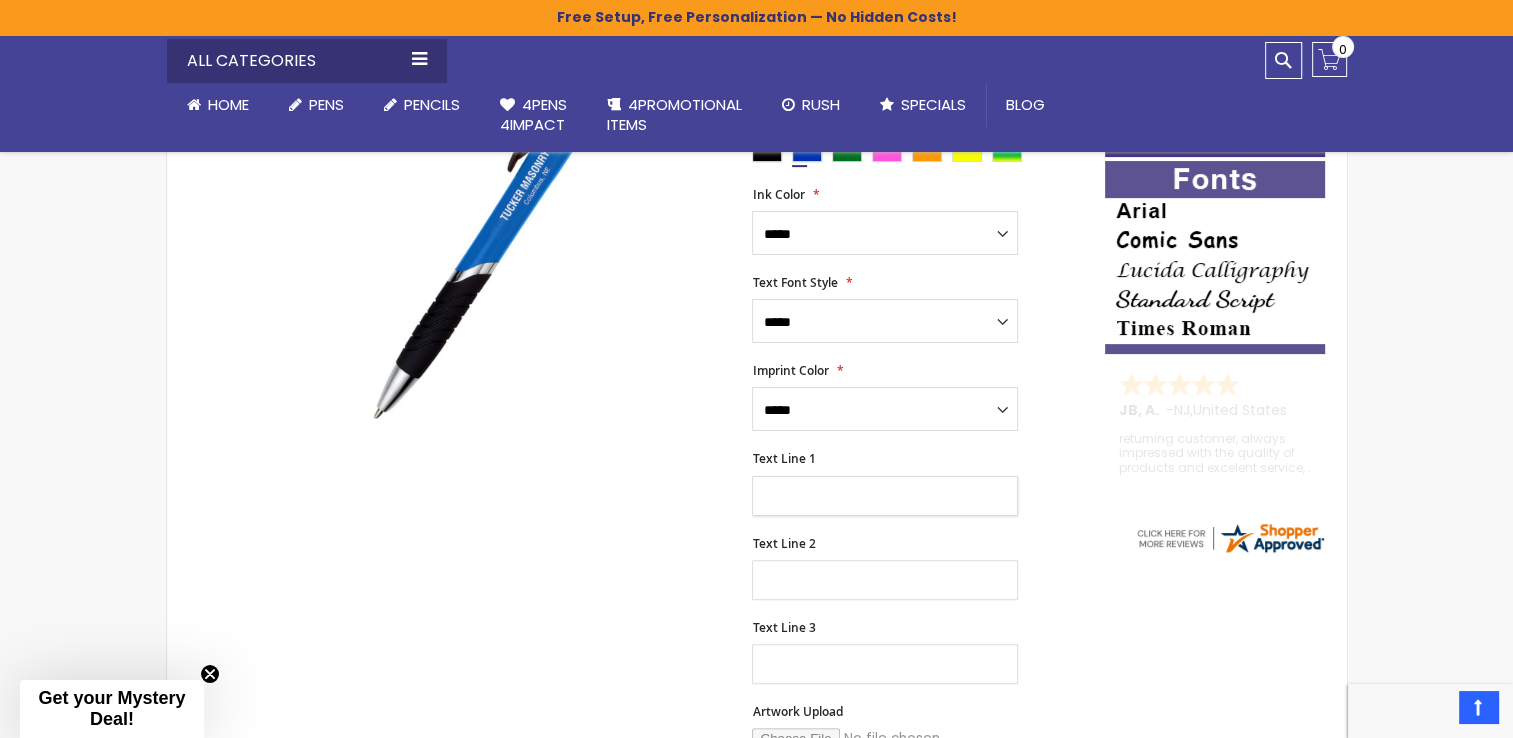 click on "Text Line 1" at bounding box center [885, 496] 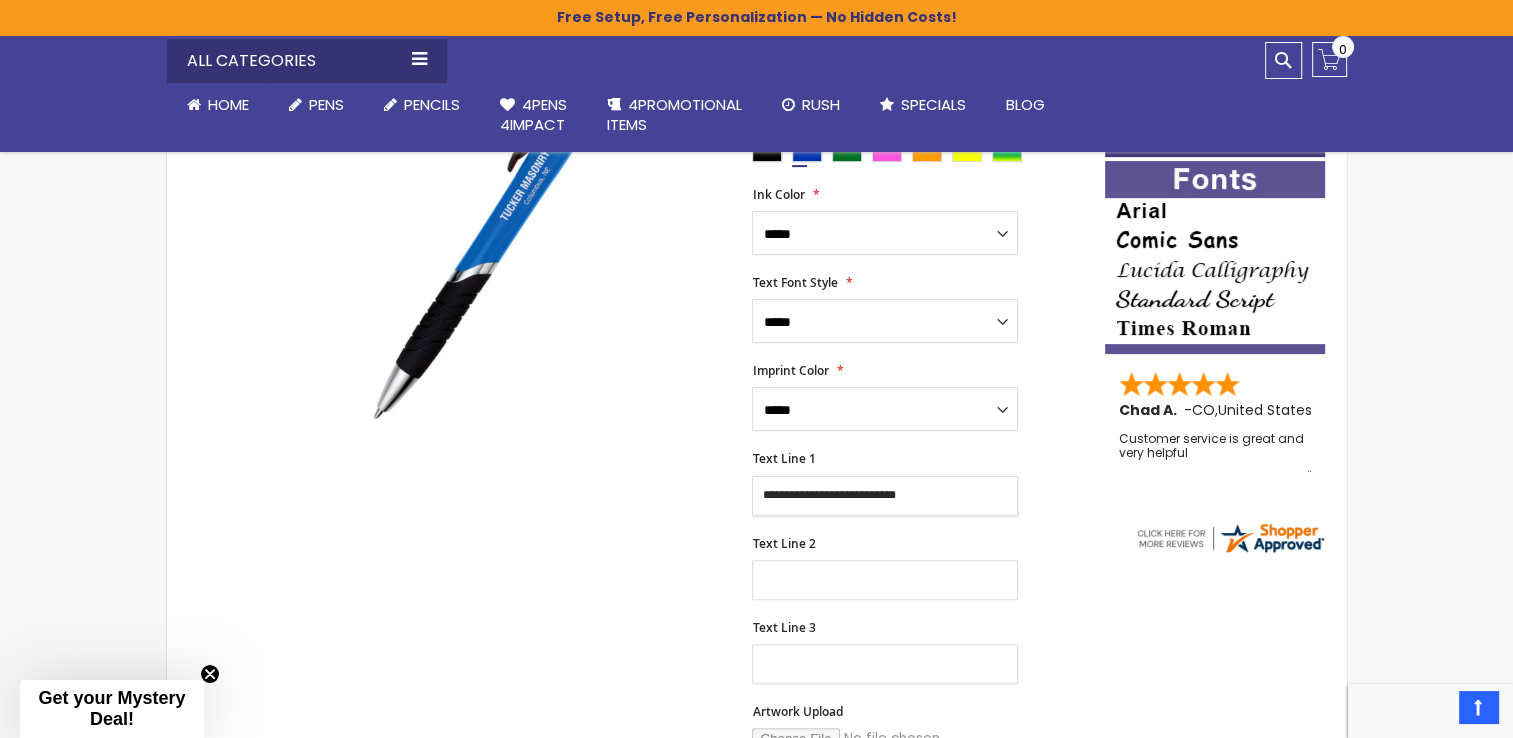 type on "**********" 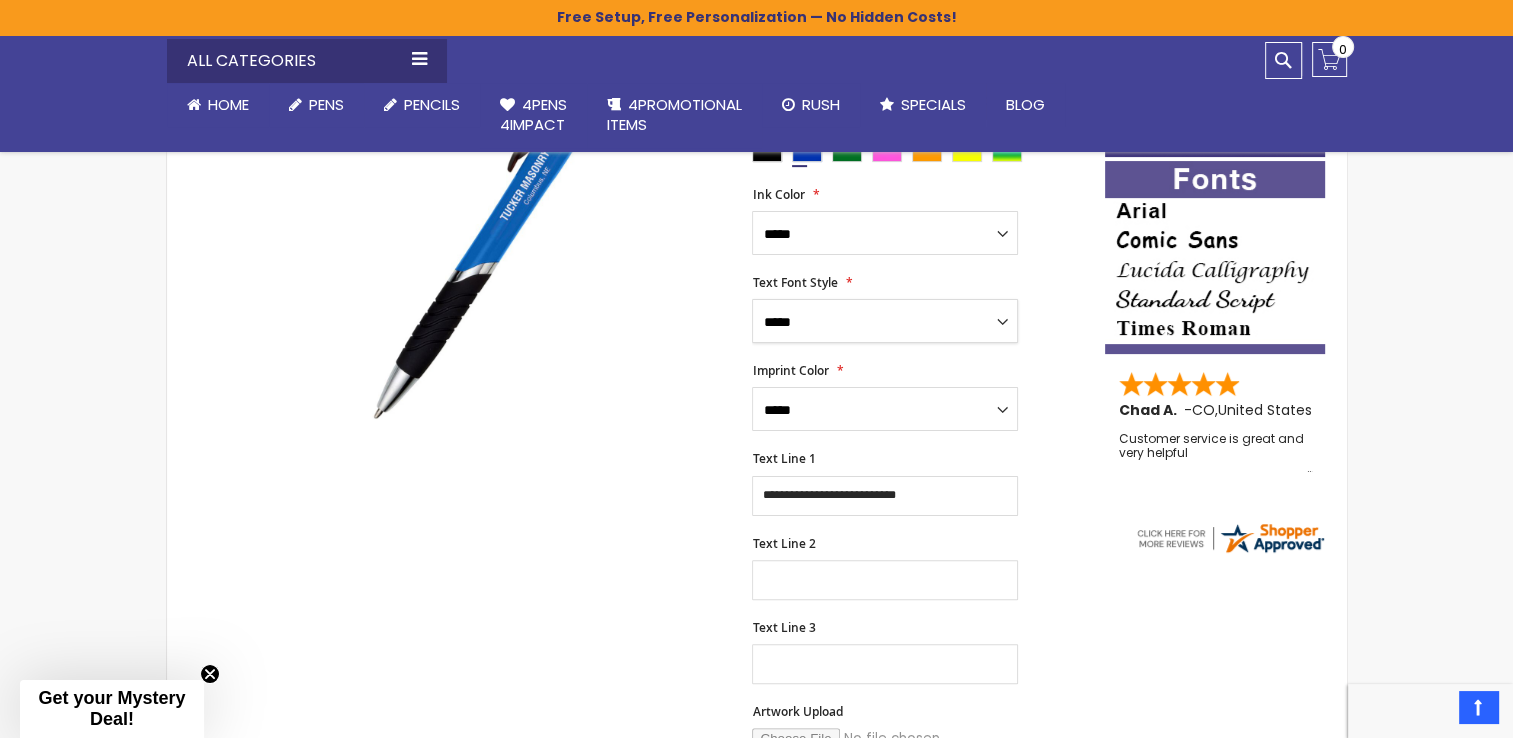 click on "**********" at bounding box center (885, 321) 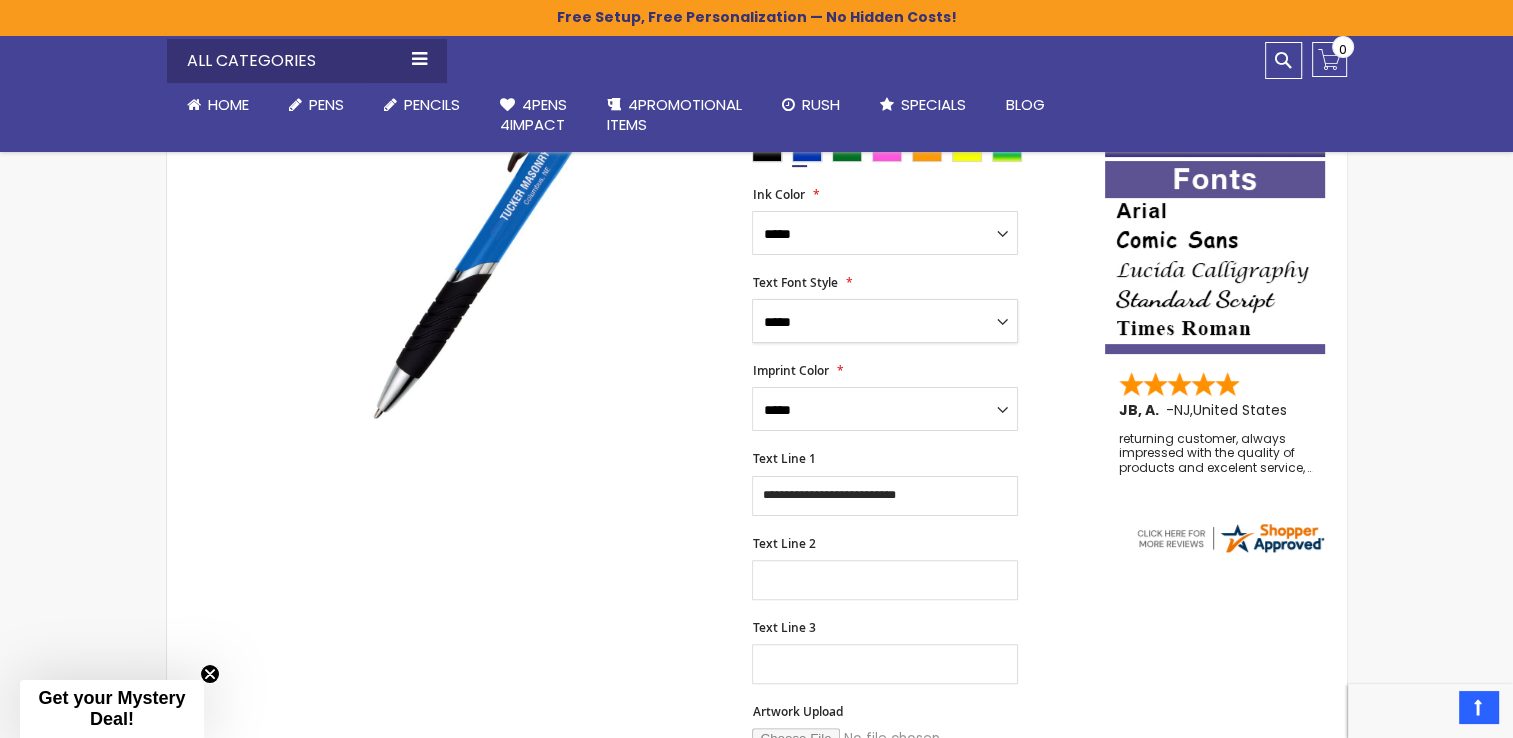 select on "**" 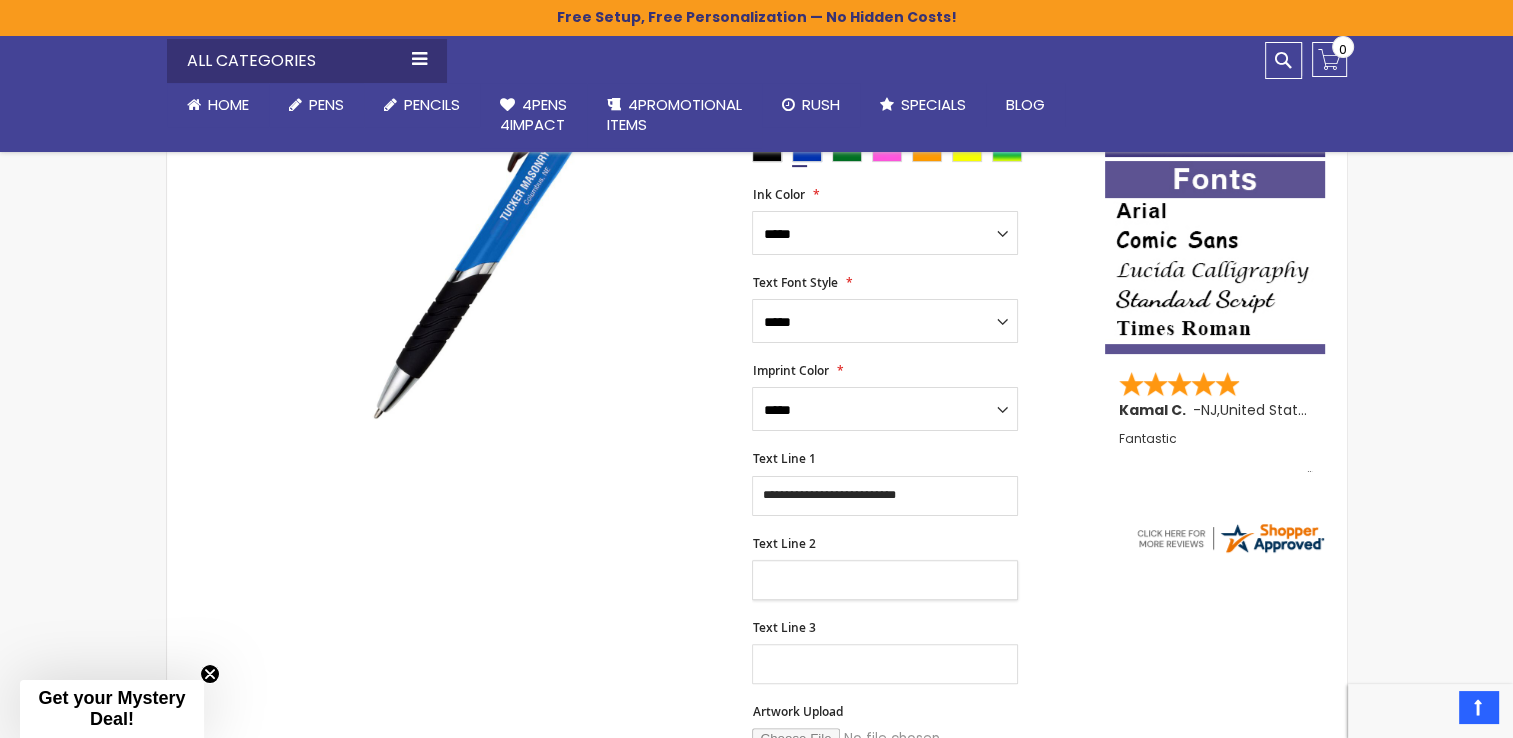 click on "Text Line 2" at bounding box center (885, 580) 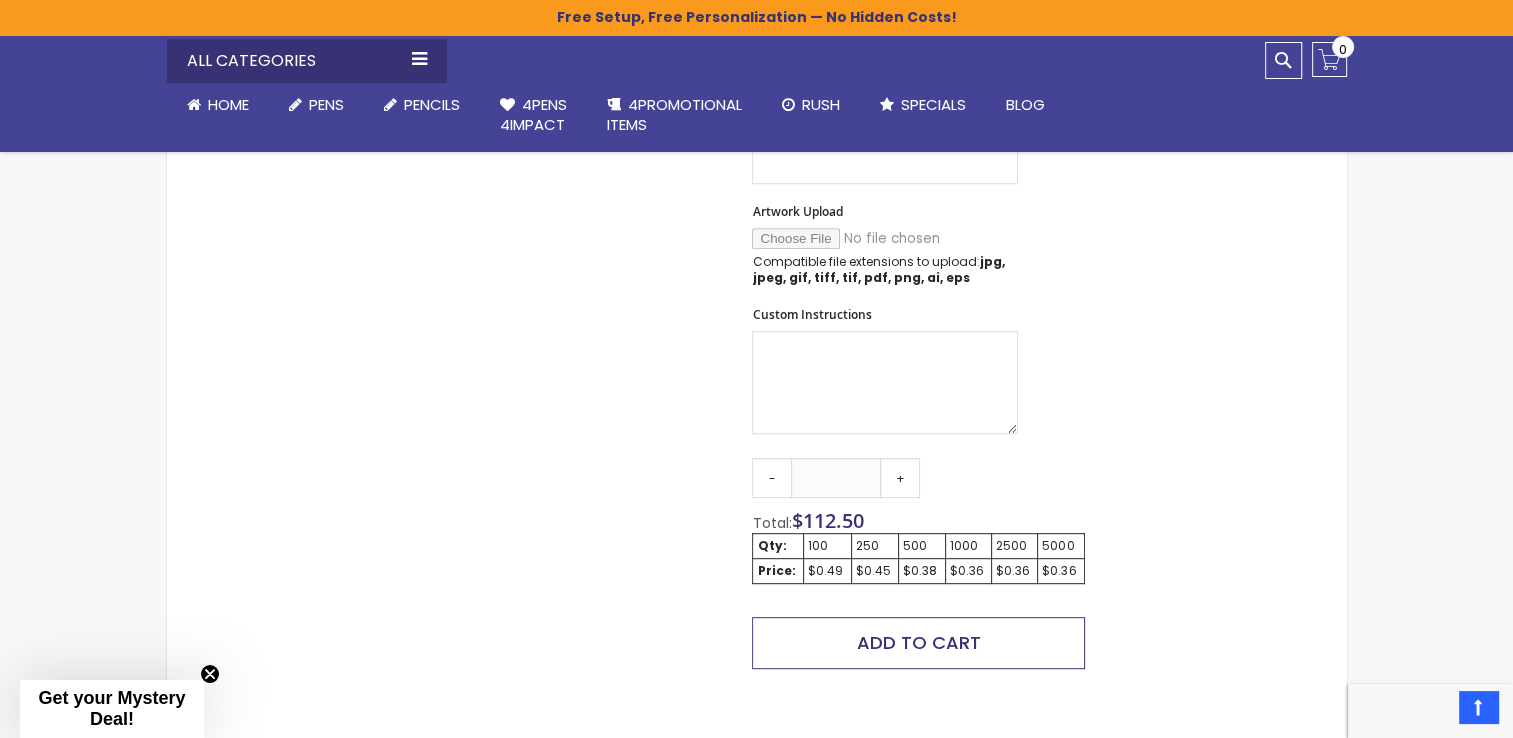 scroll, scrollTop: 1000, scrollLeft: 0, axis: vertical 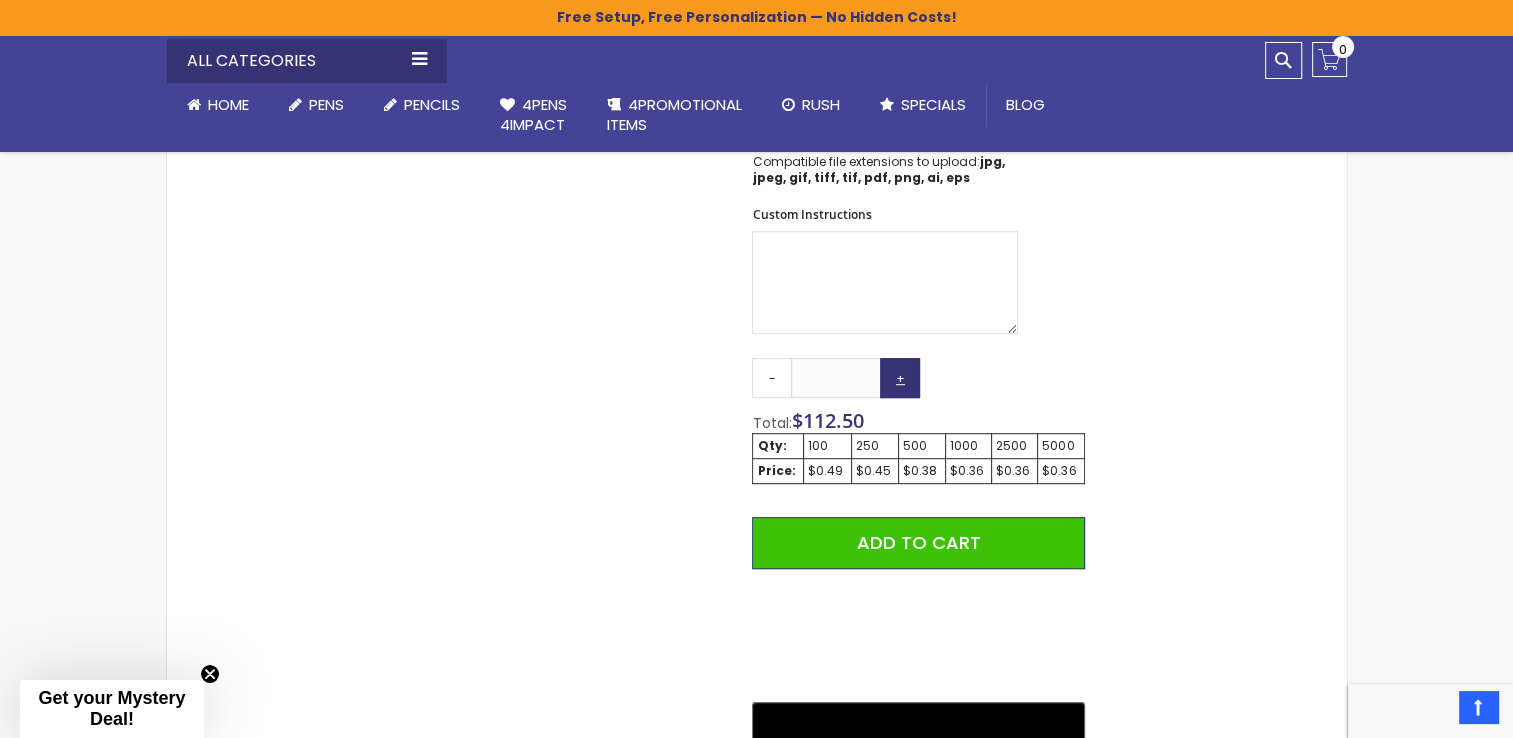 type on "**********" 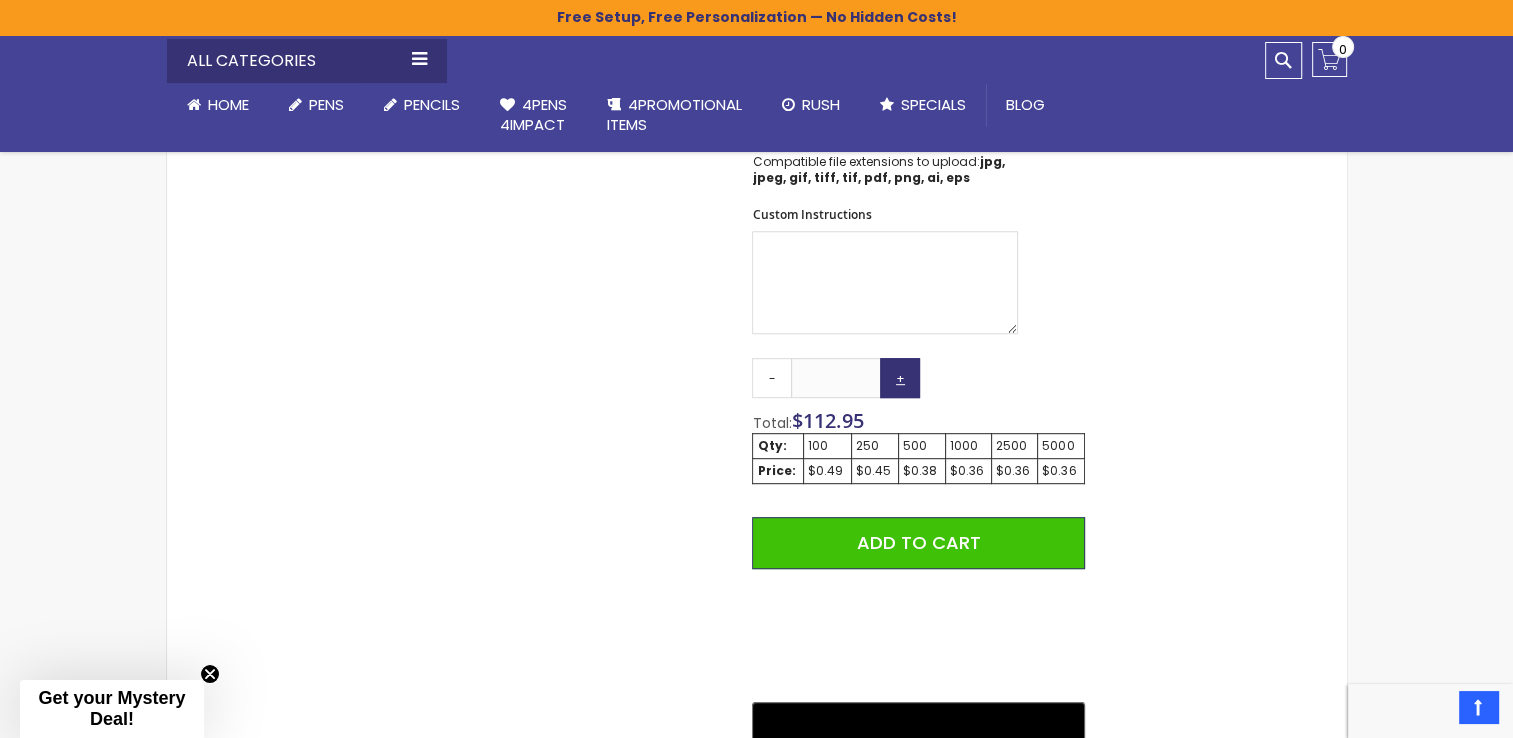 click on "+" at bounding box center (900, 378) 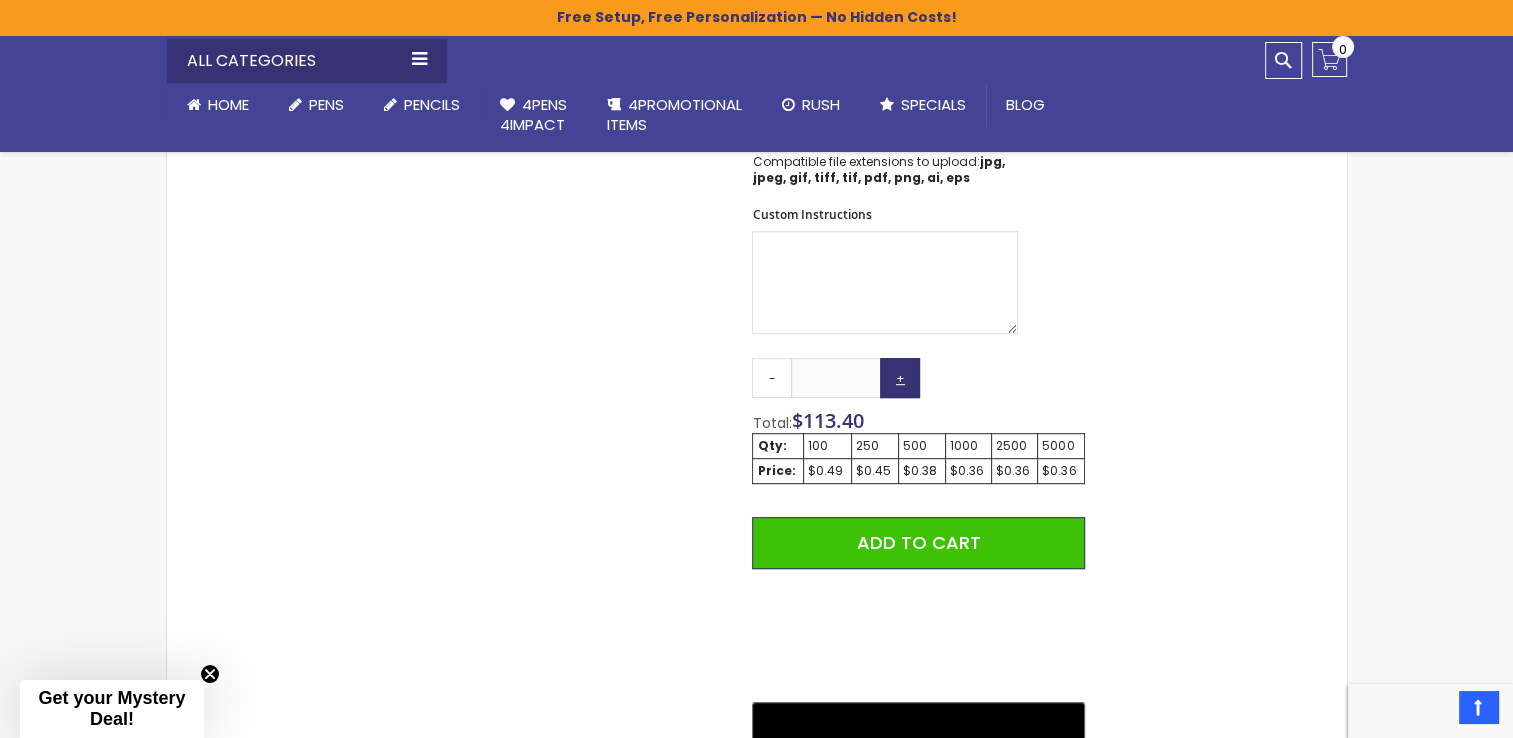 click on "+" at bounding box center [900, 378] 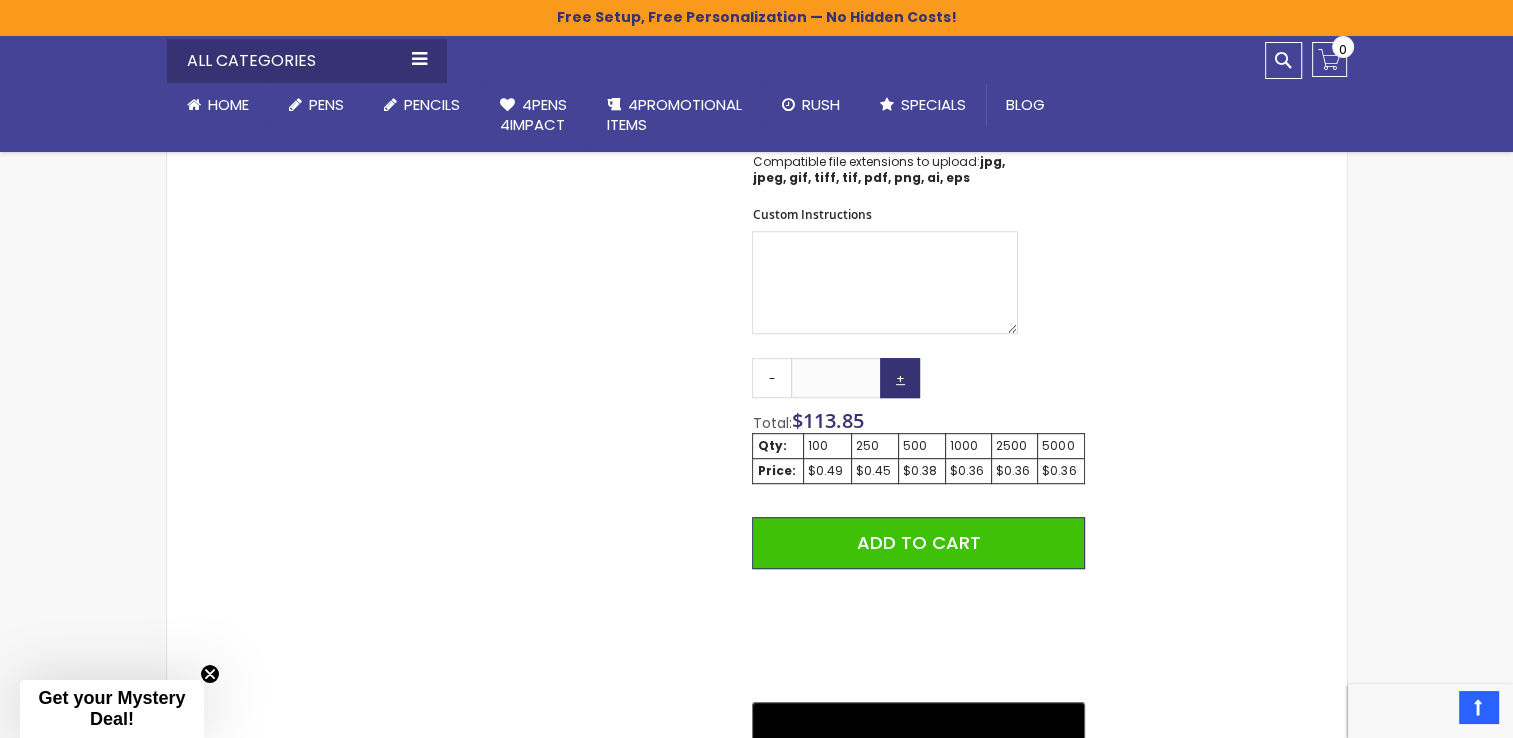 click on "+" at bounding box center [900, 378] 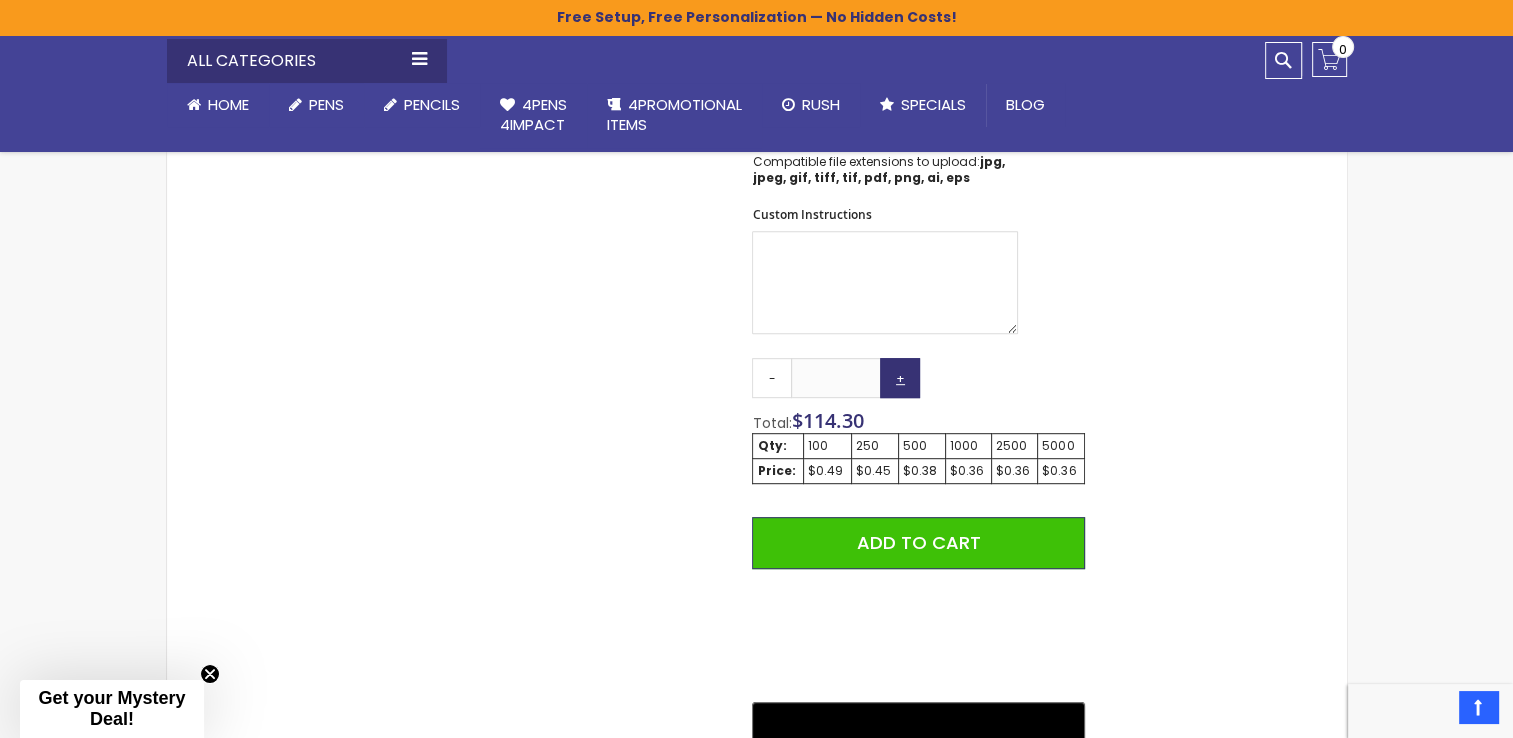 click on "+" at bounding box center [900, 378] 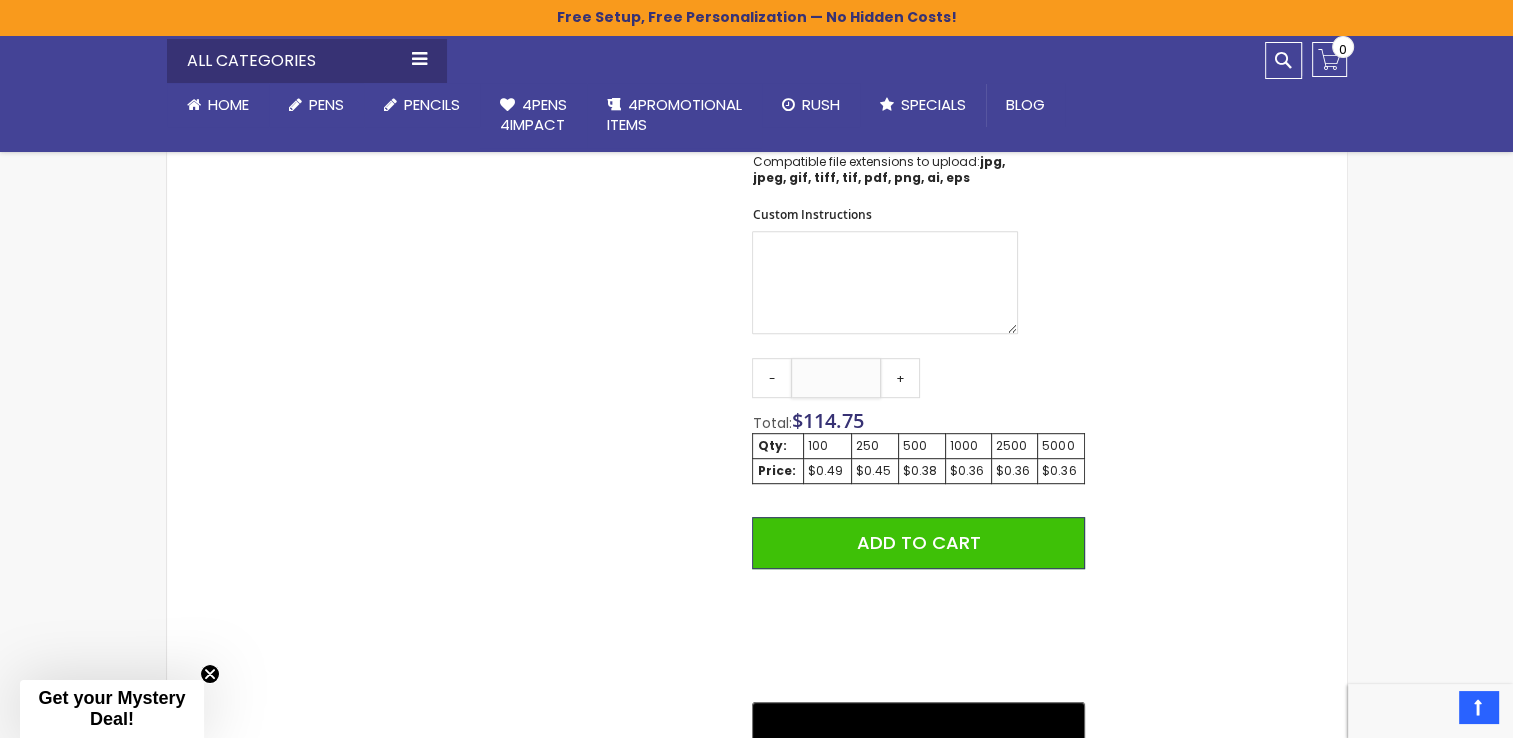 drag, startPoint x: 861, startPoint y: 367, endPoint x: 808, endPoint y: 367, distance: 53 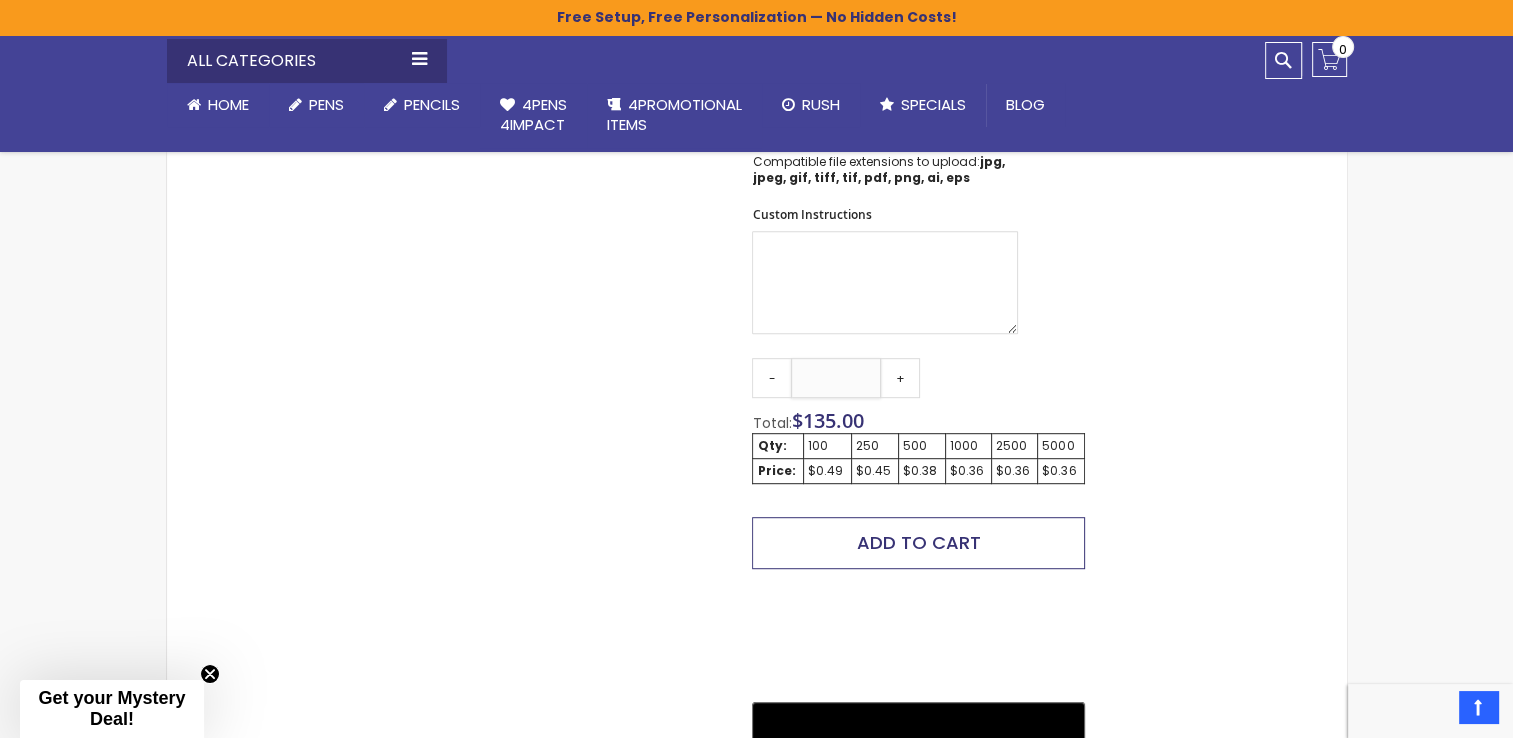 type on "***" 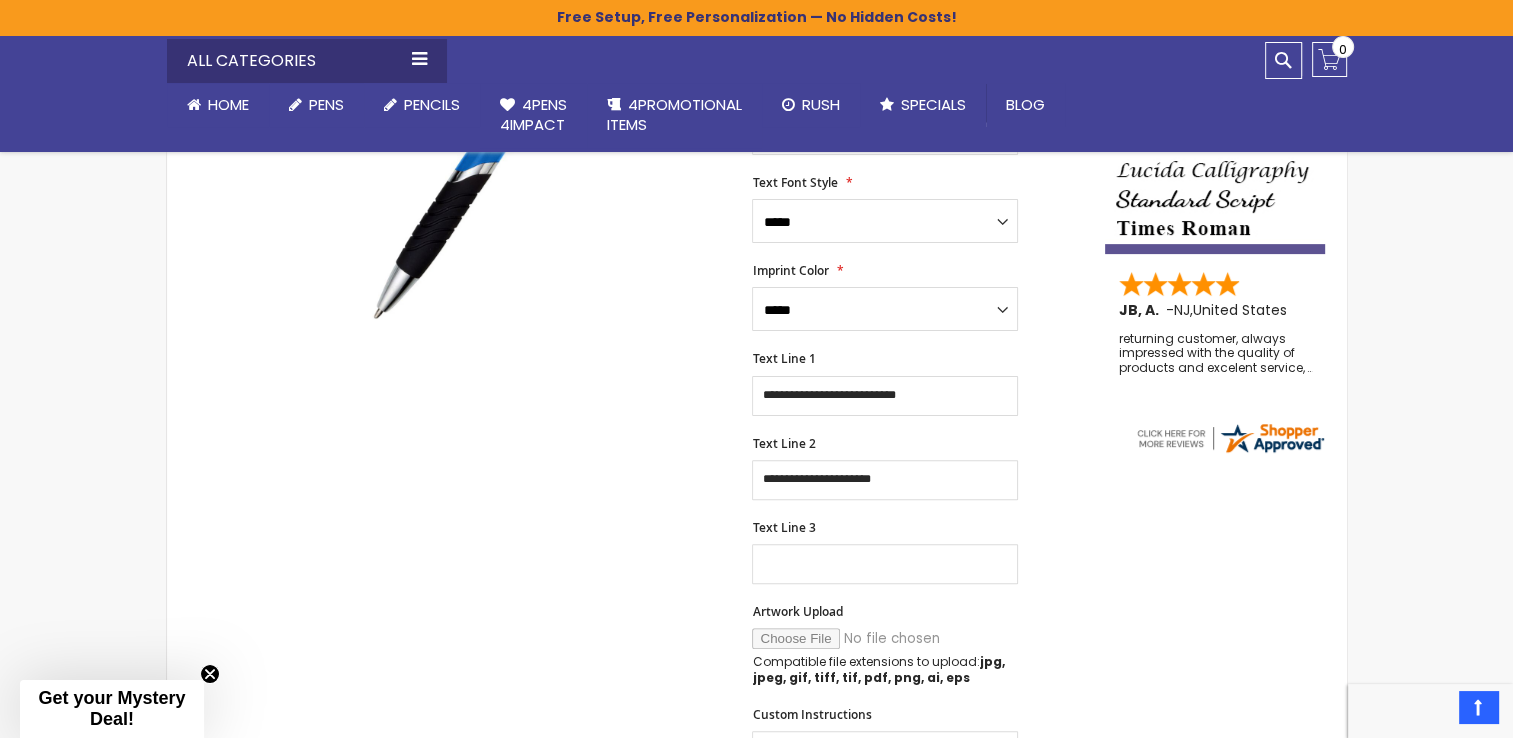 scroll, scrollTop: 700, scrollLeft: 0, axis: vertical 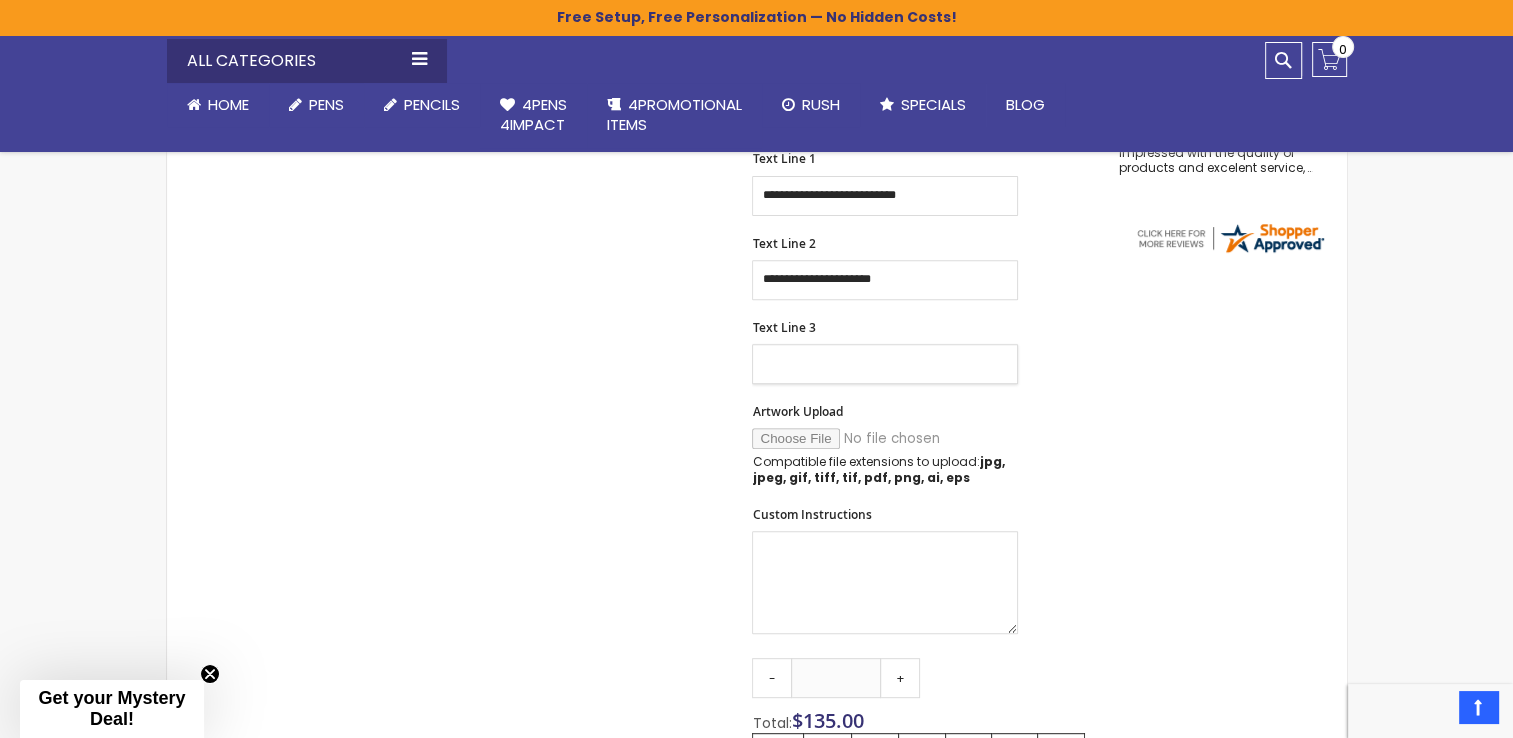 click on "Text Line 3" at bounding box center [885, 364] 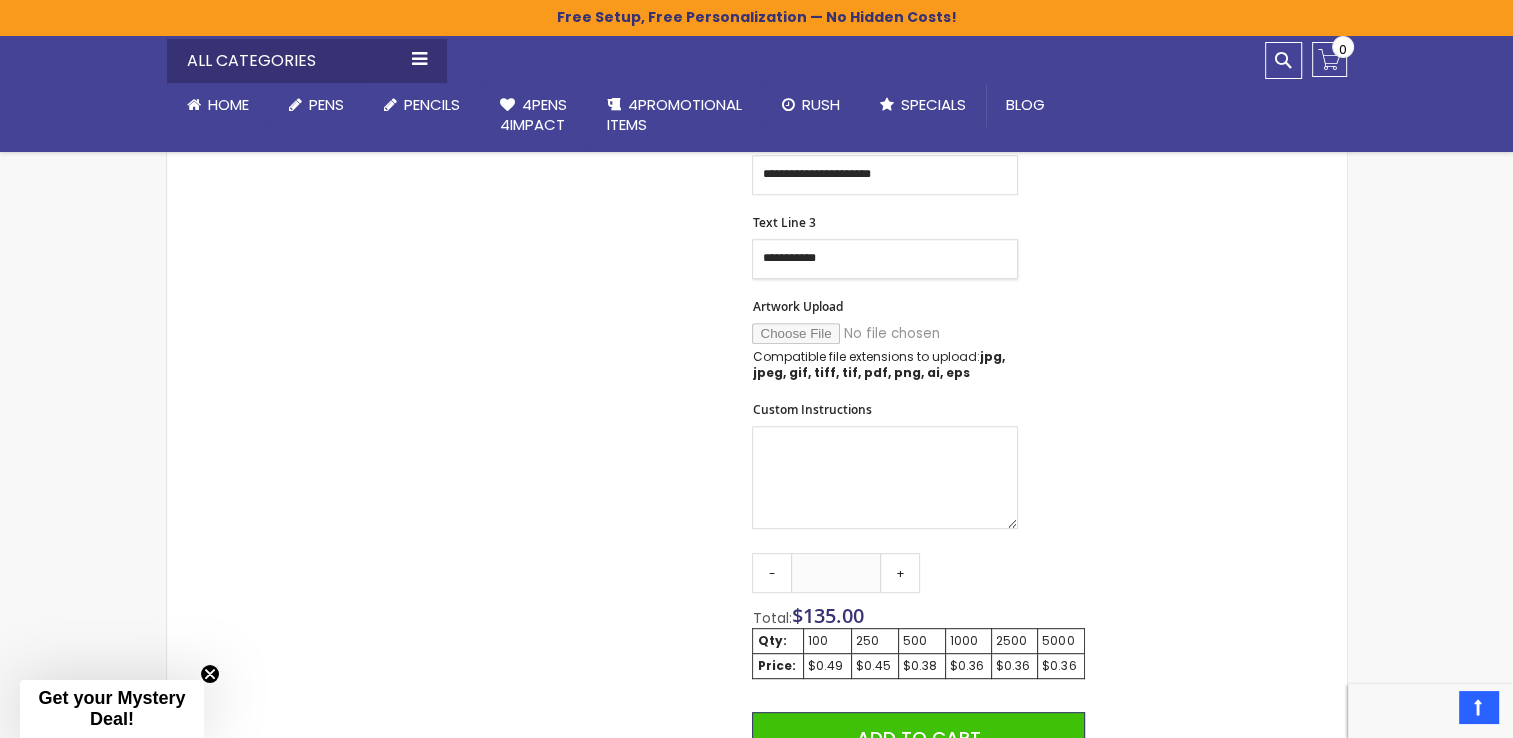 scroll, scrollTop: 700, scrollLeft: 0, axis: vertical 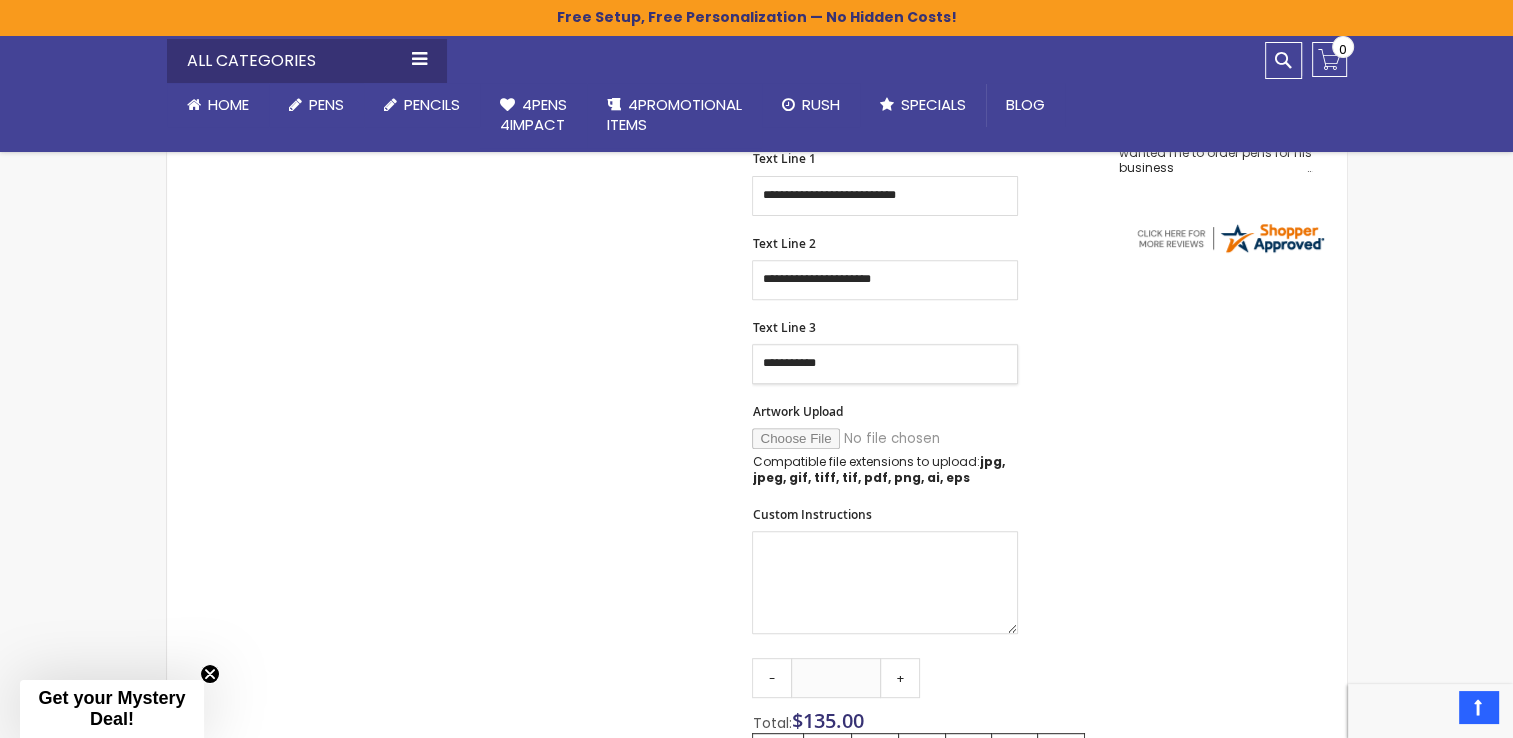 type on "**********" 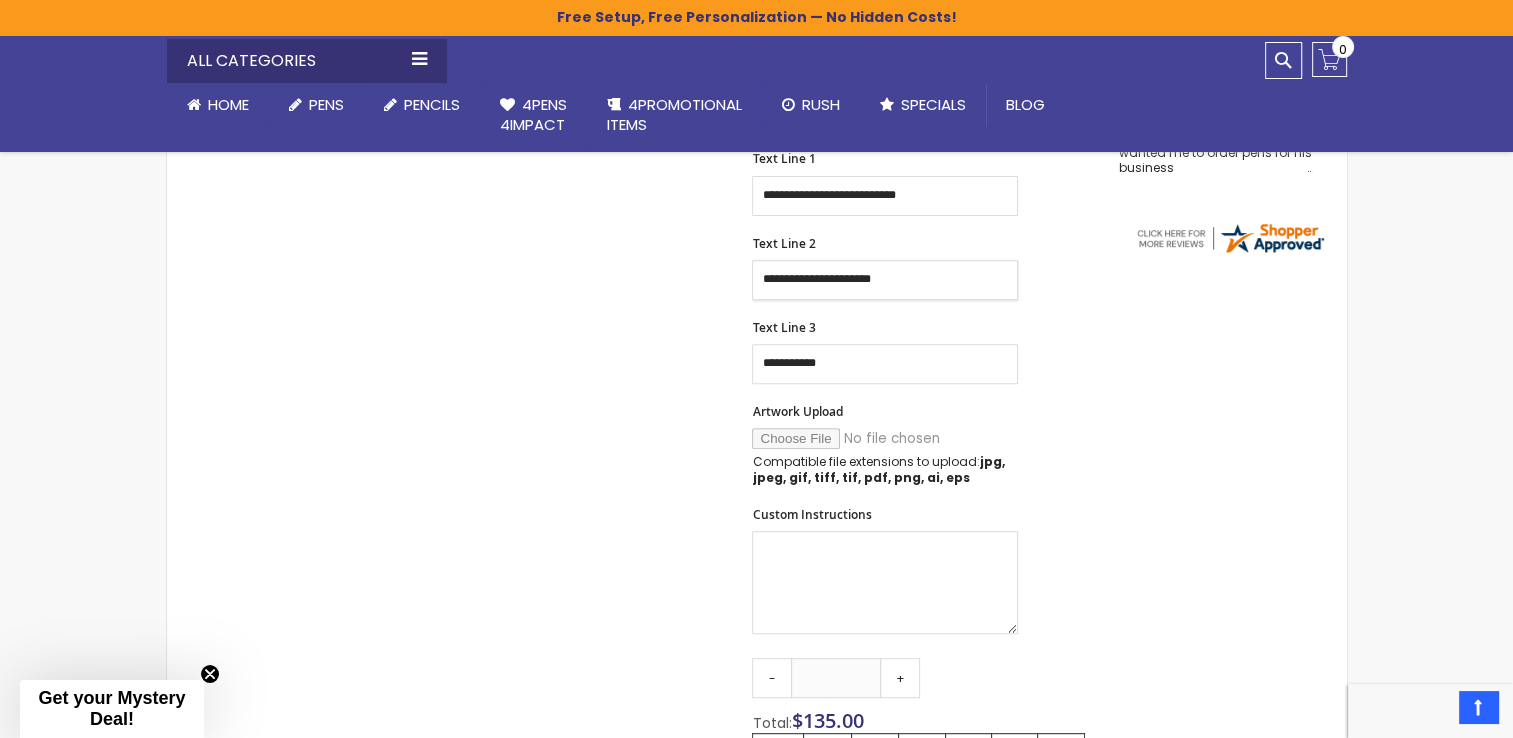 click on "**********" at bounding box center (885, 280) 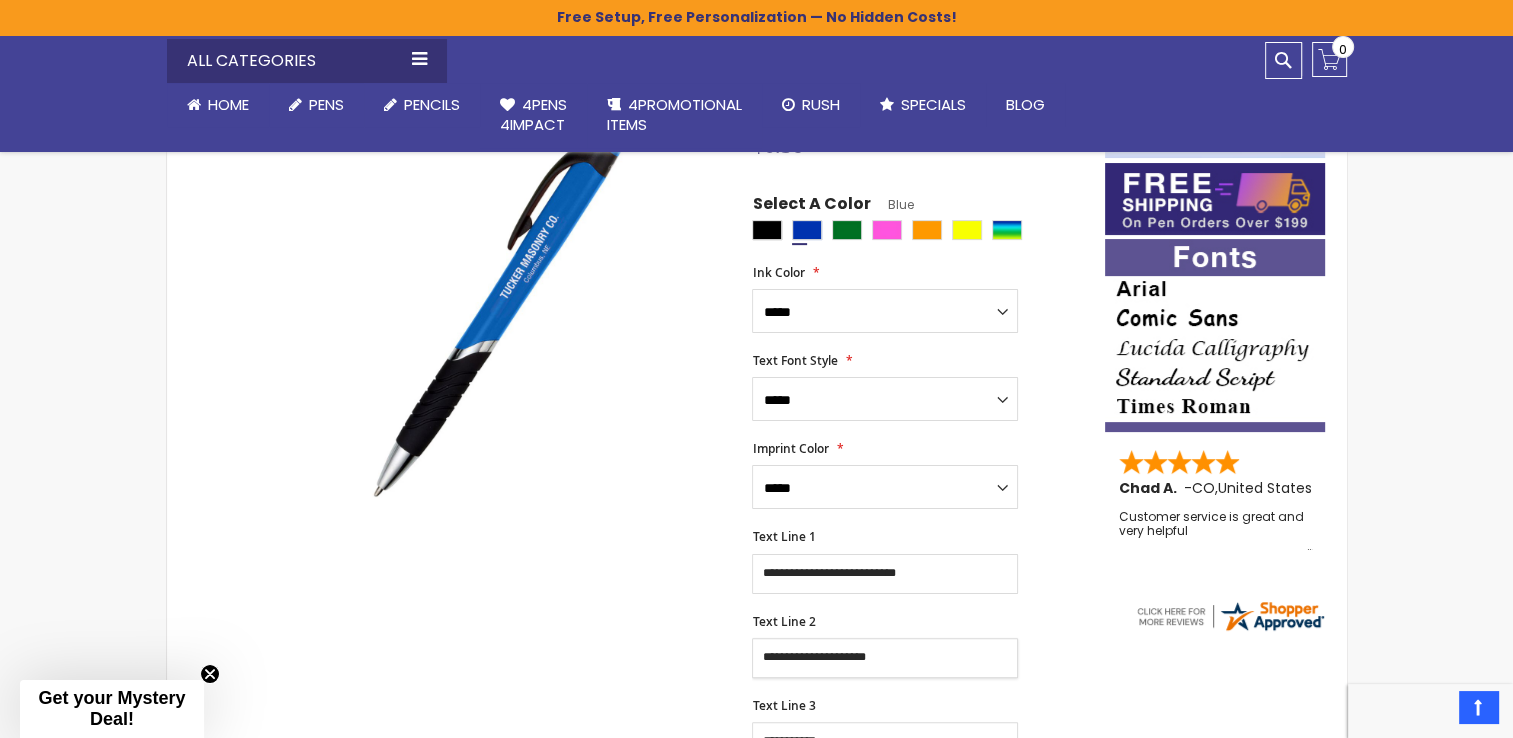 scroll, scrollTop: 300, scrollLeft: 0, axis: vertical 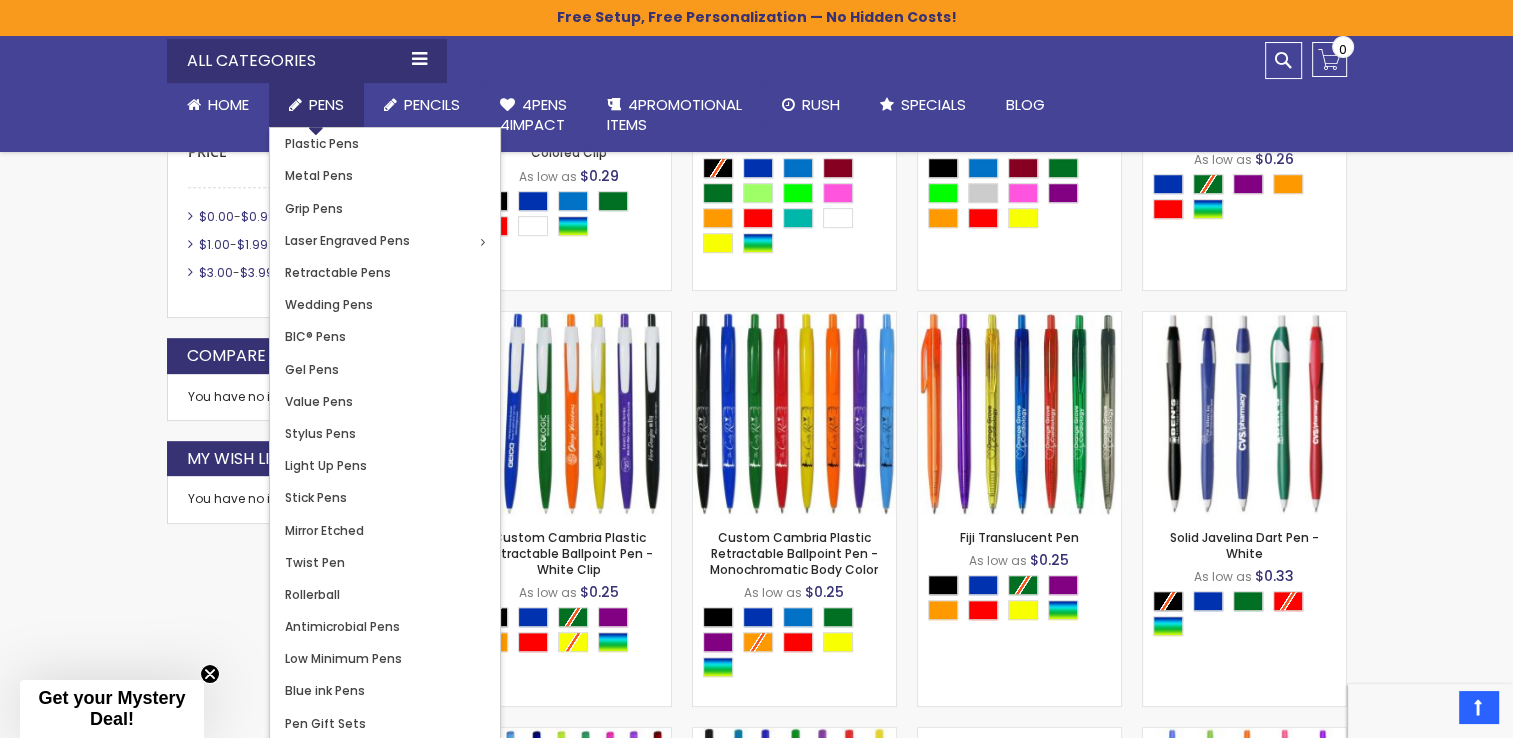click on "Pens" at bounding box center [326, 104] 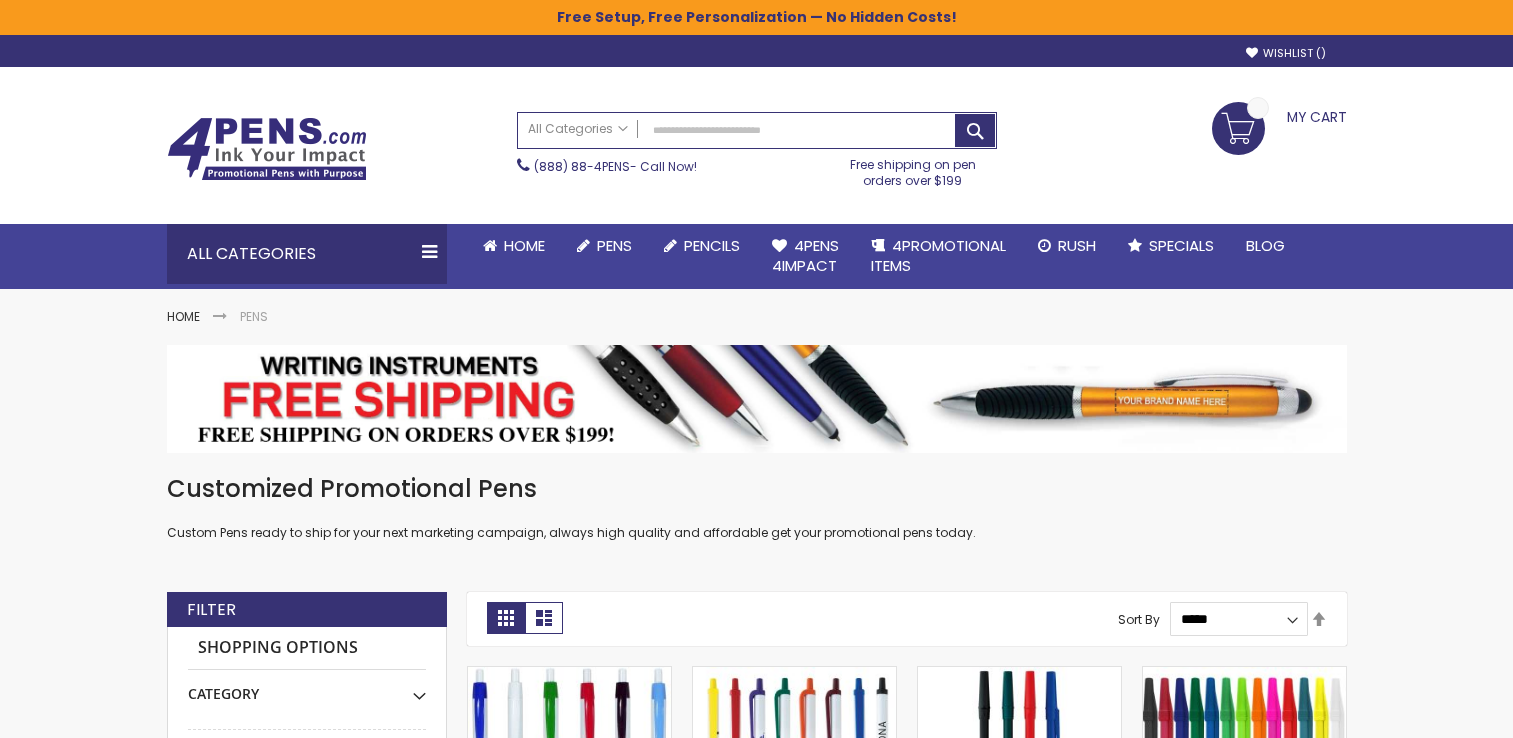 scroll, scrollTop: 0, scrollLeft: 0, axis: both 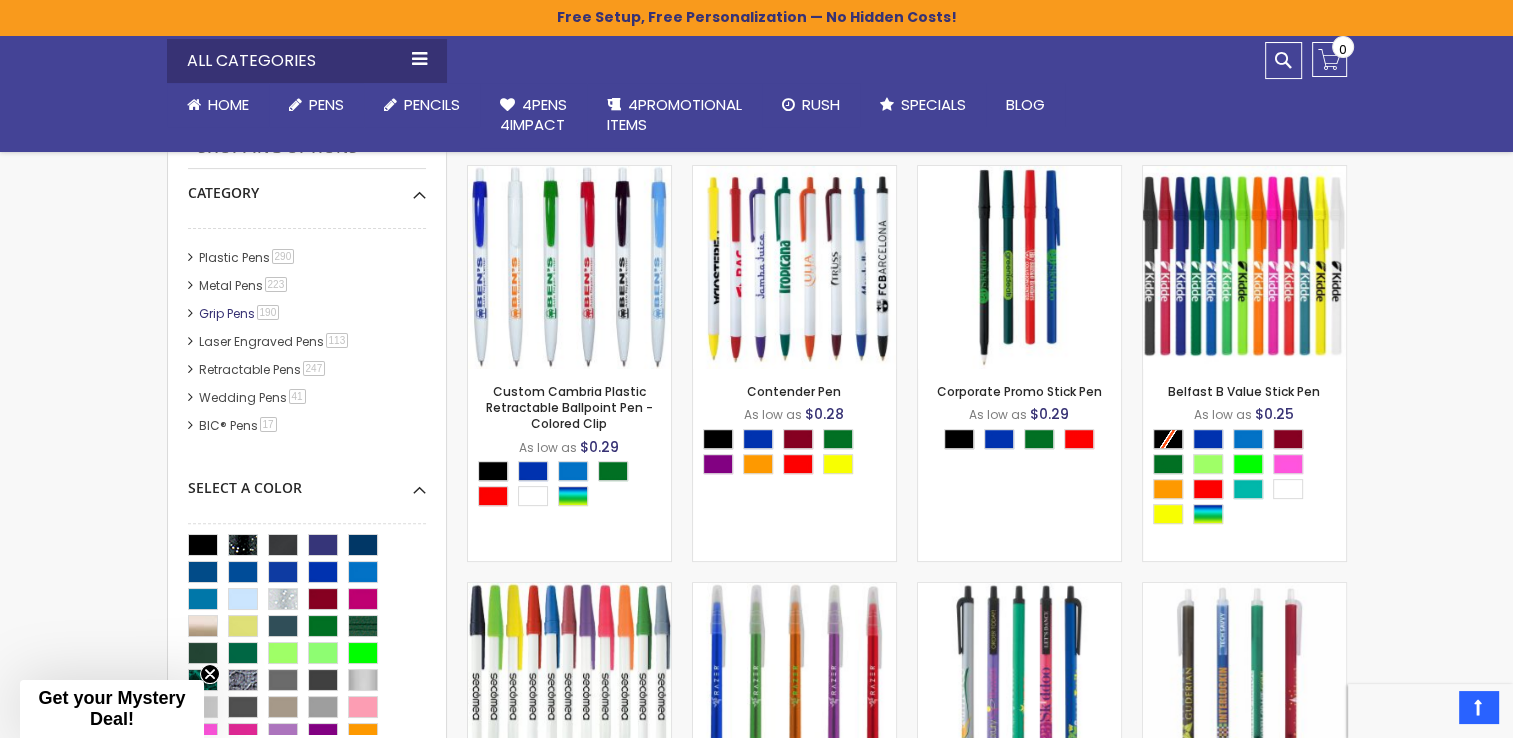 click on "Grip Pens
190 item" at bounding box center [240, 313] 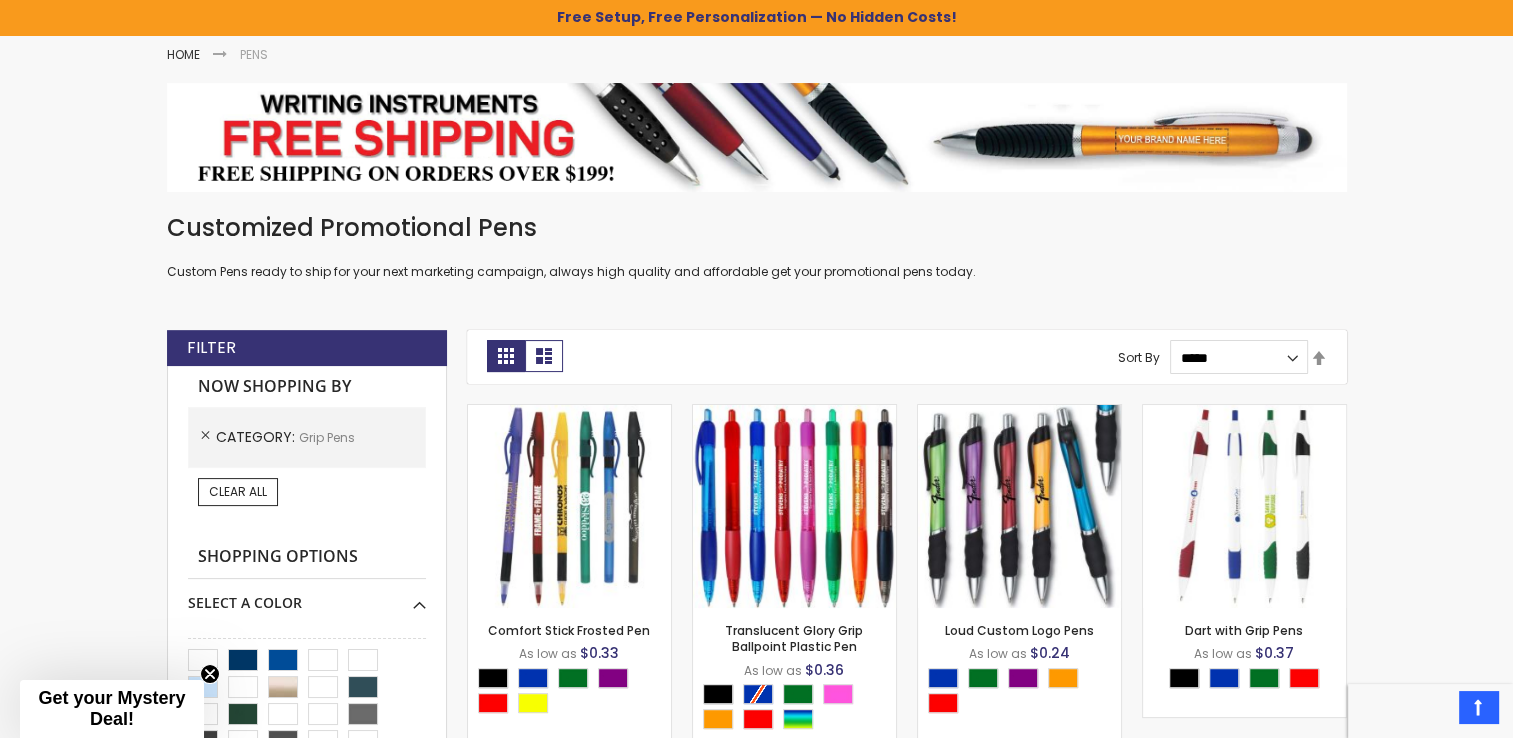 scroll, scrollTop: 200, scrollLeft: 0, axis: vertical 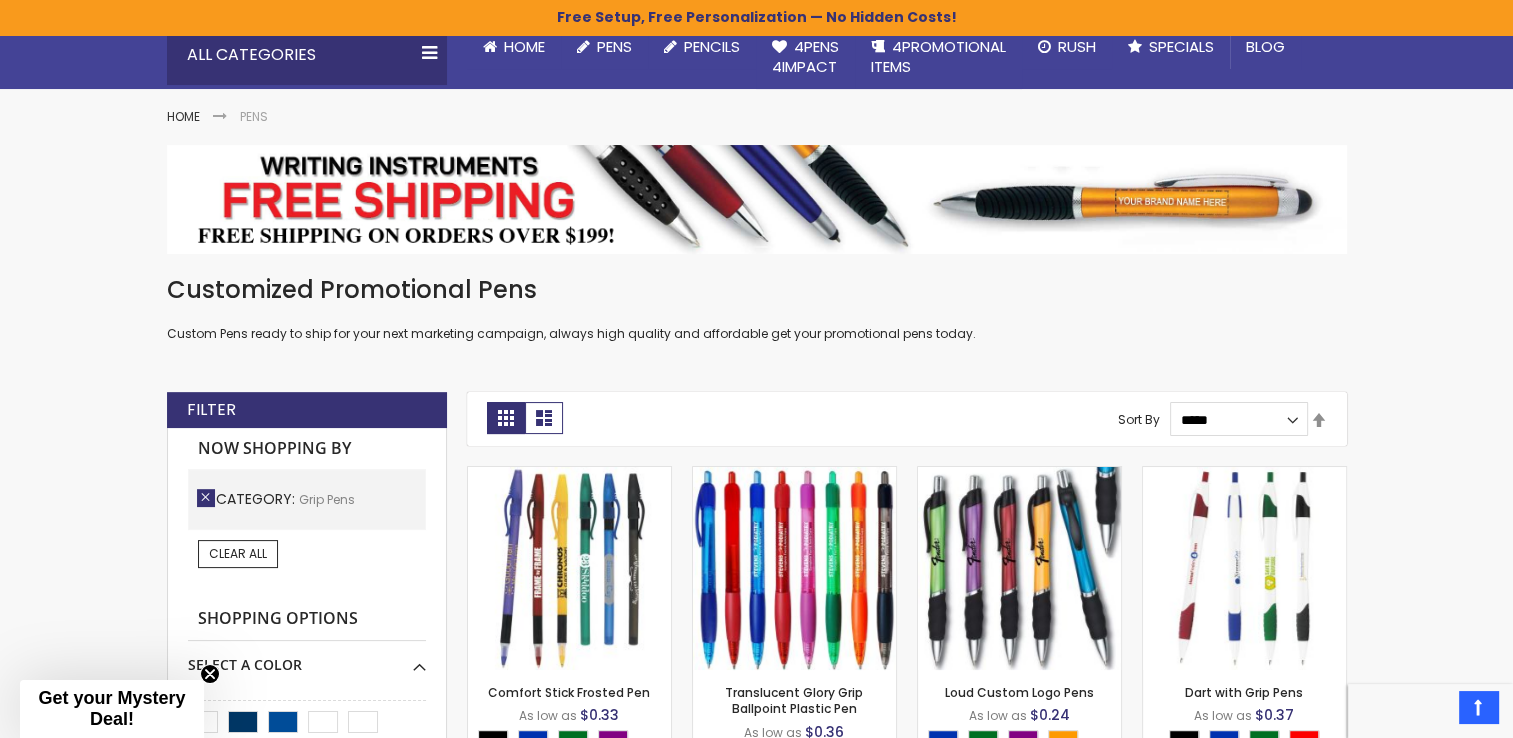 click on "Remove This Item" at bounding box center [206, 498] 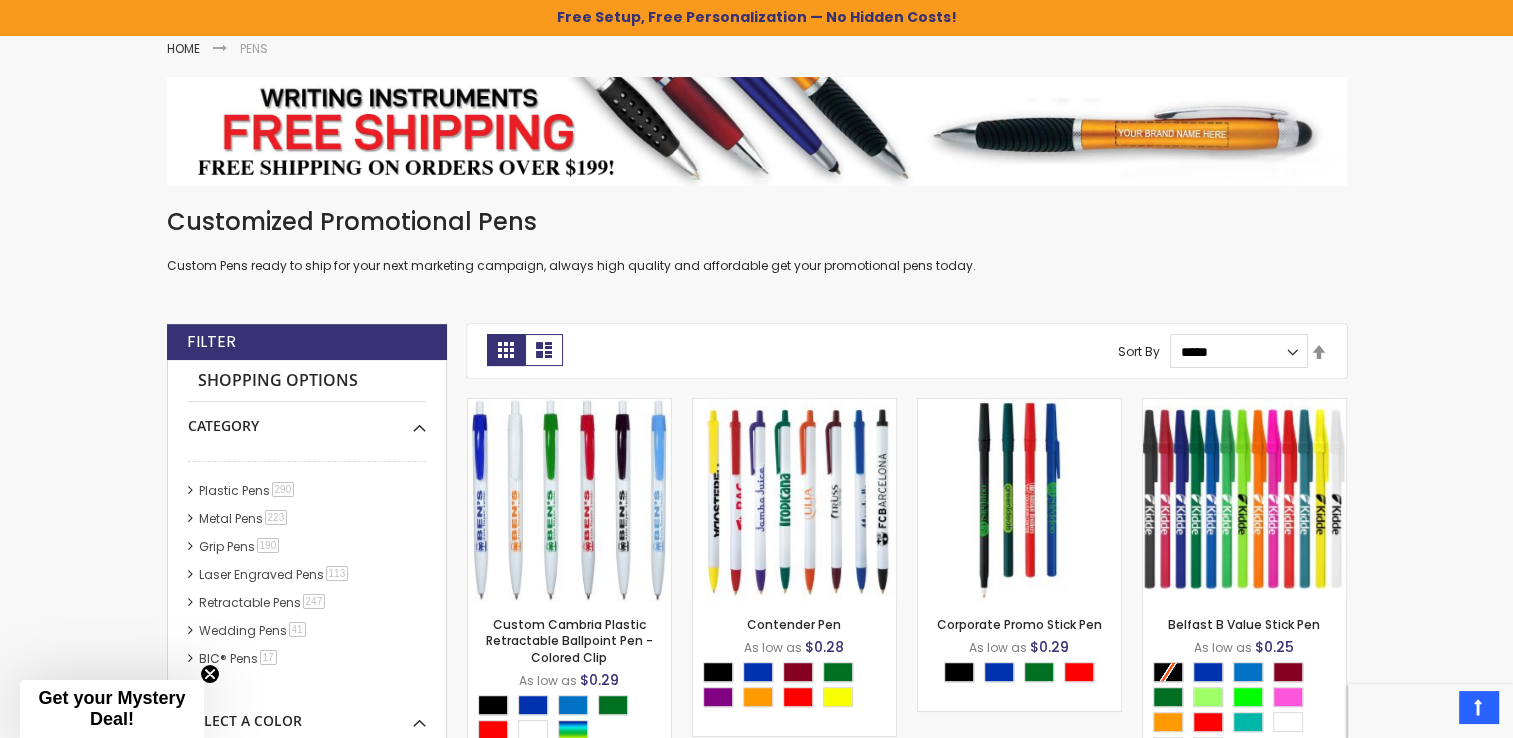 scroll, scrollTop: 300, scrollLeft: 0, axis: vertical 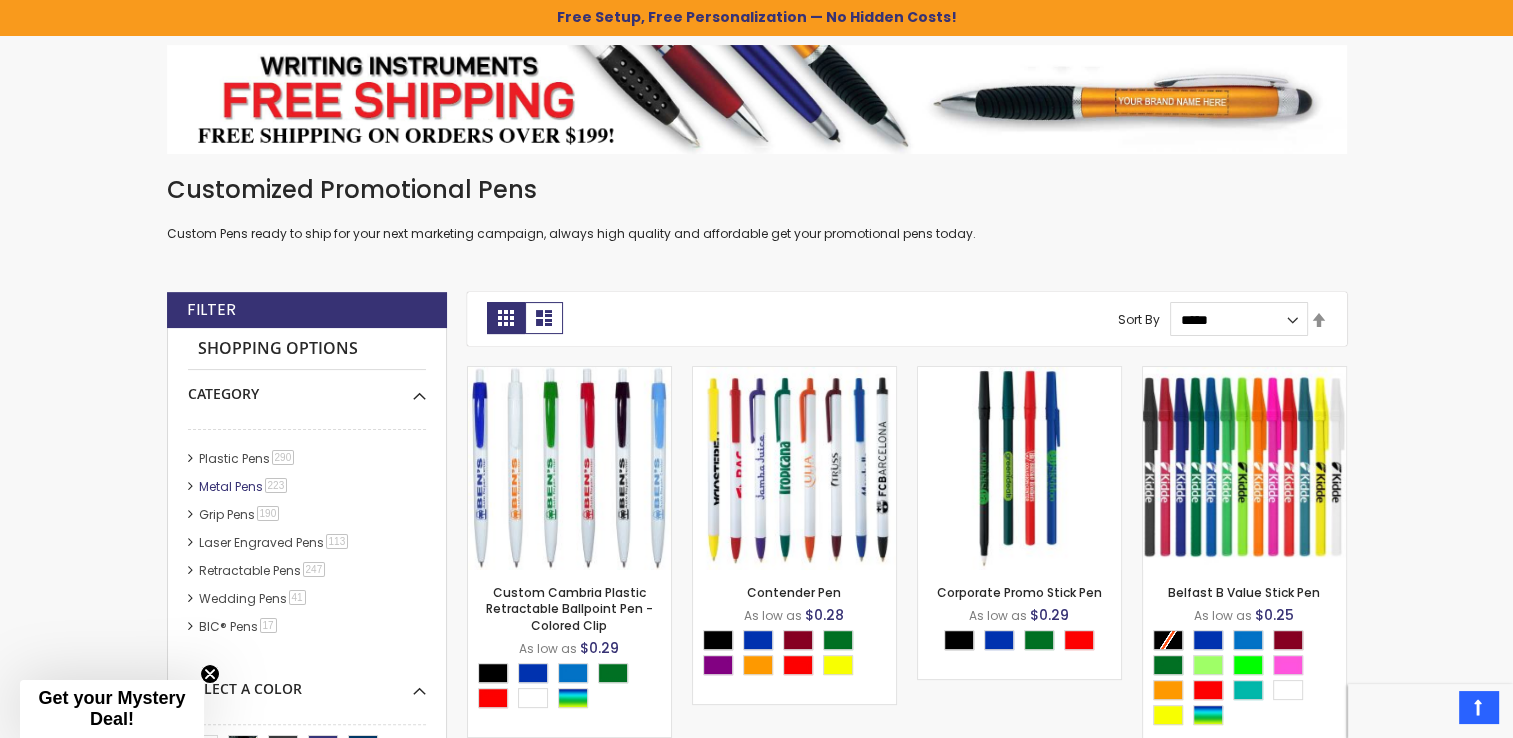 click on "Metal Pens
223 item" at bounding box center [244, 486] 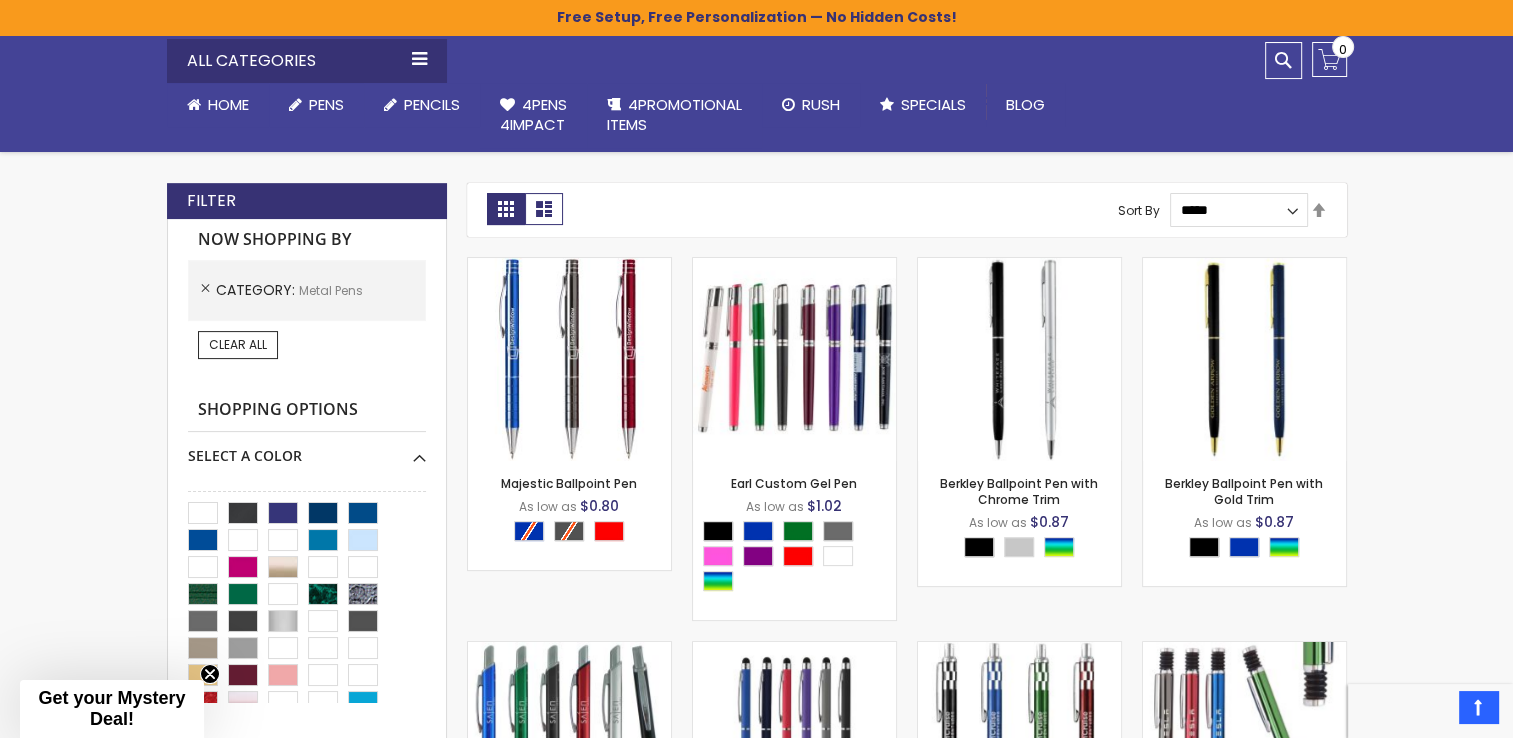 scroll, scrollTop: 400, scrollLeft: 0, axis: vertical 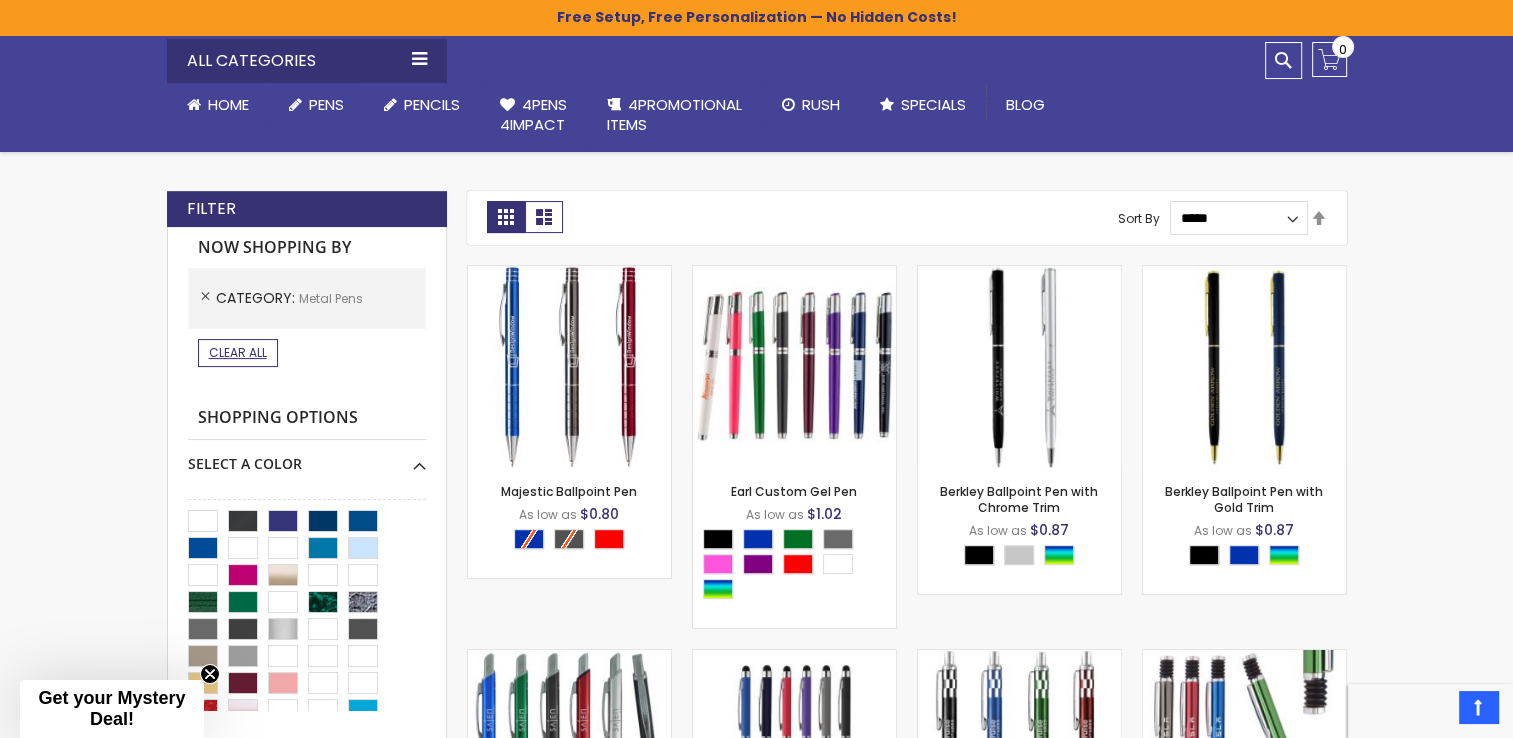 click on "Clear All" at bounding box center [238, 352] 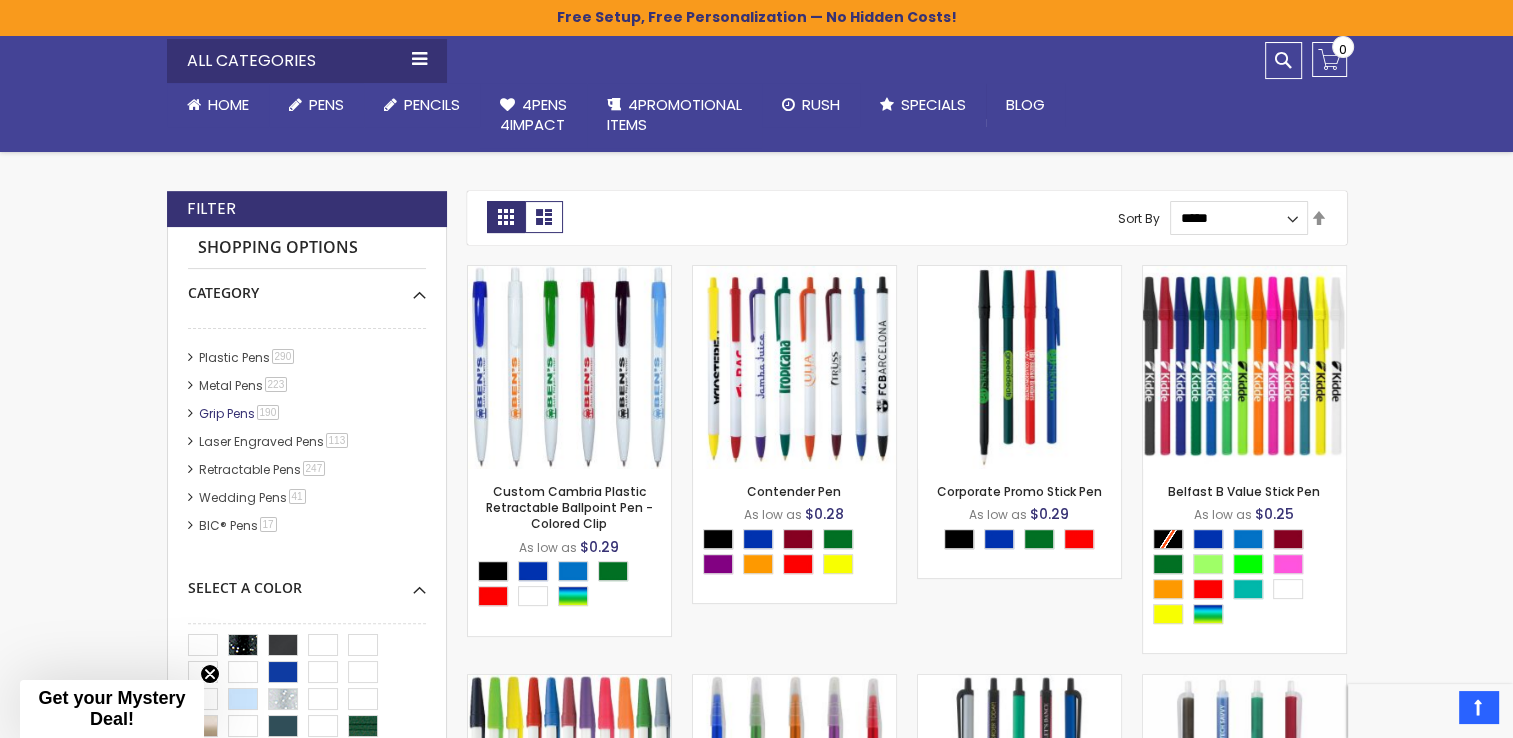 click on "Grip Pens
190 item" at bounding box center (240, 413) 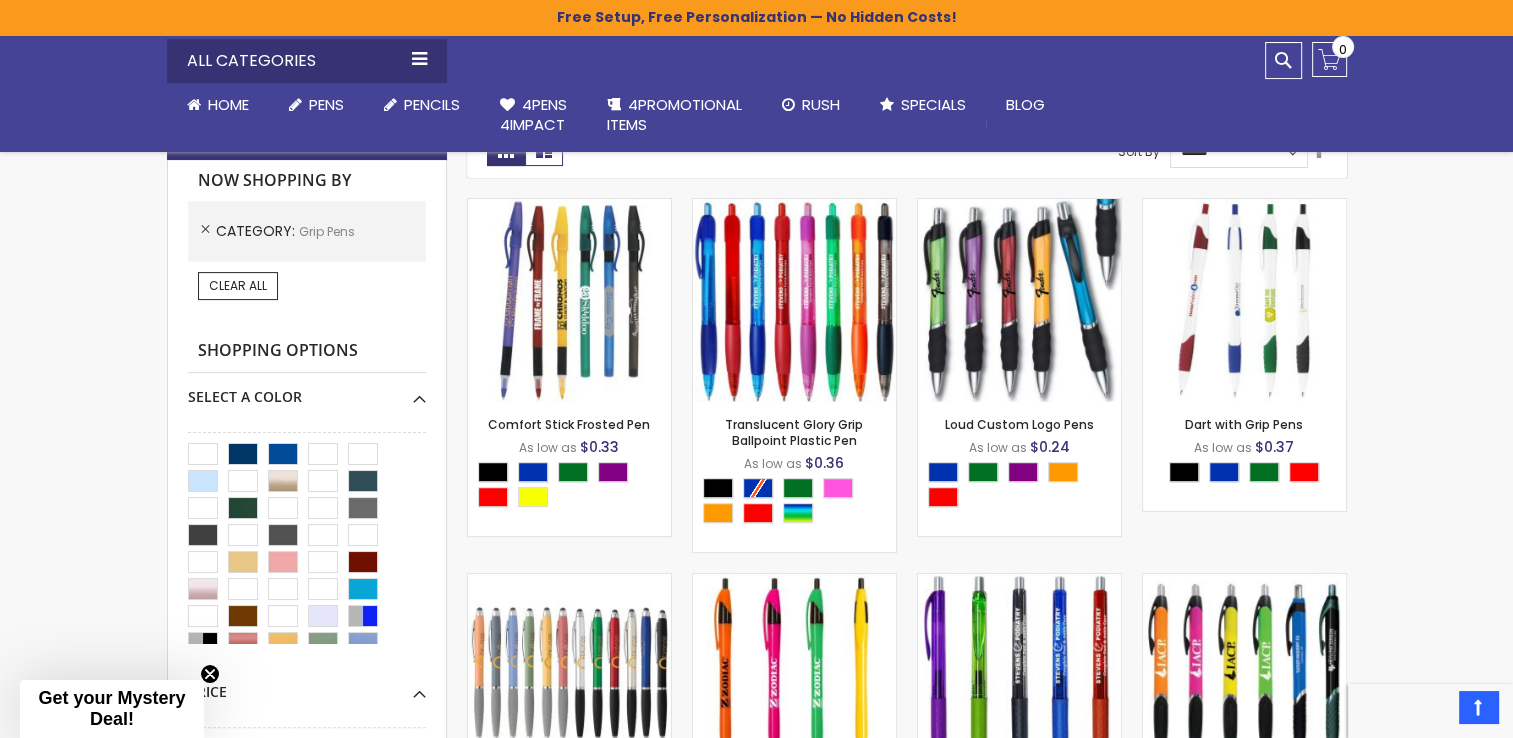scroll, scrollTop: 500, scrollLeft: 0, axis: vertical 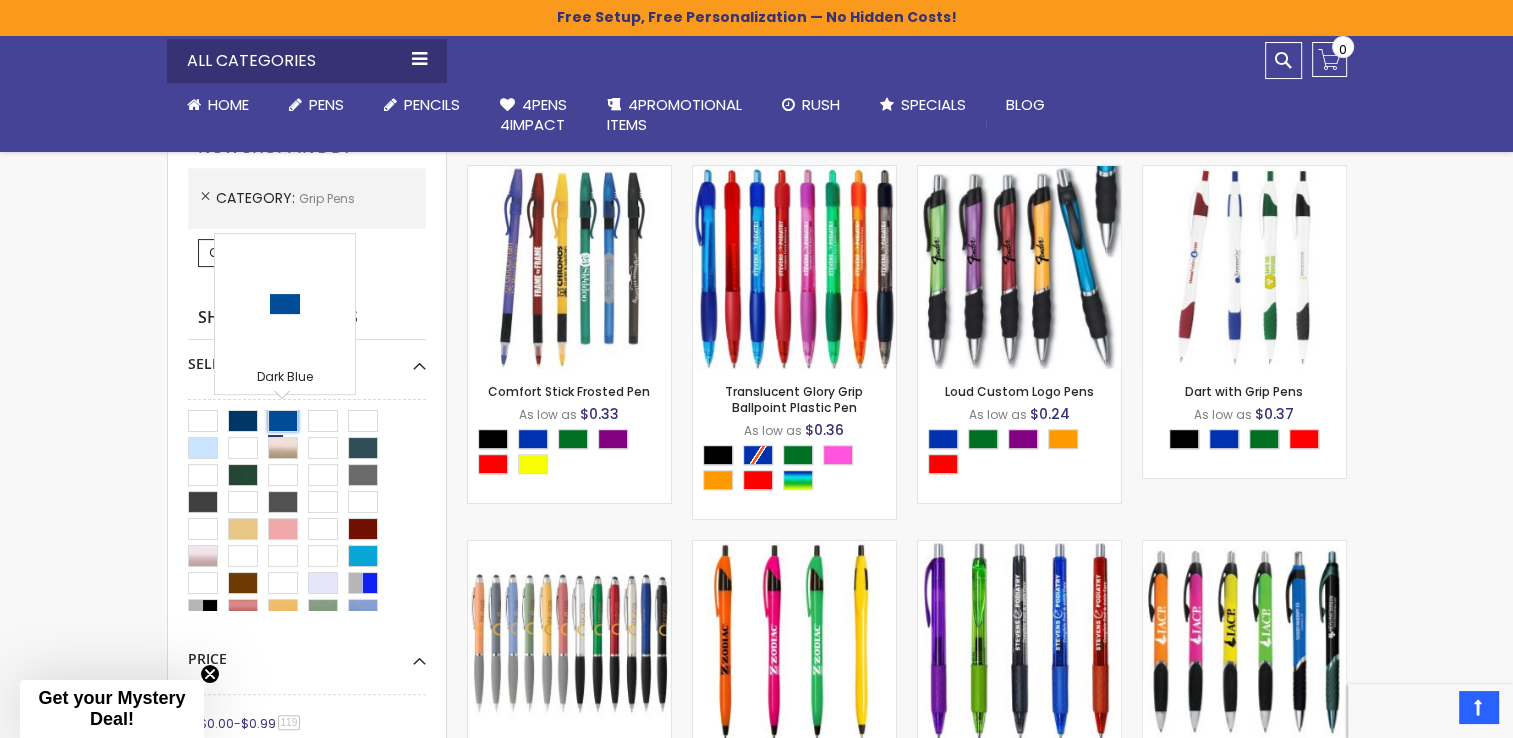 click at bounding box center [283, 421] 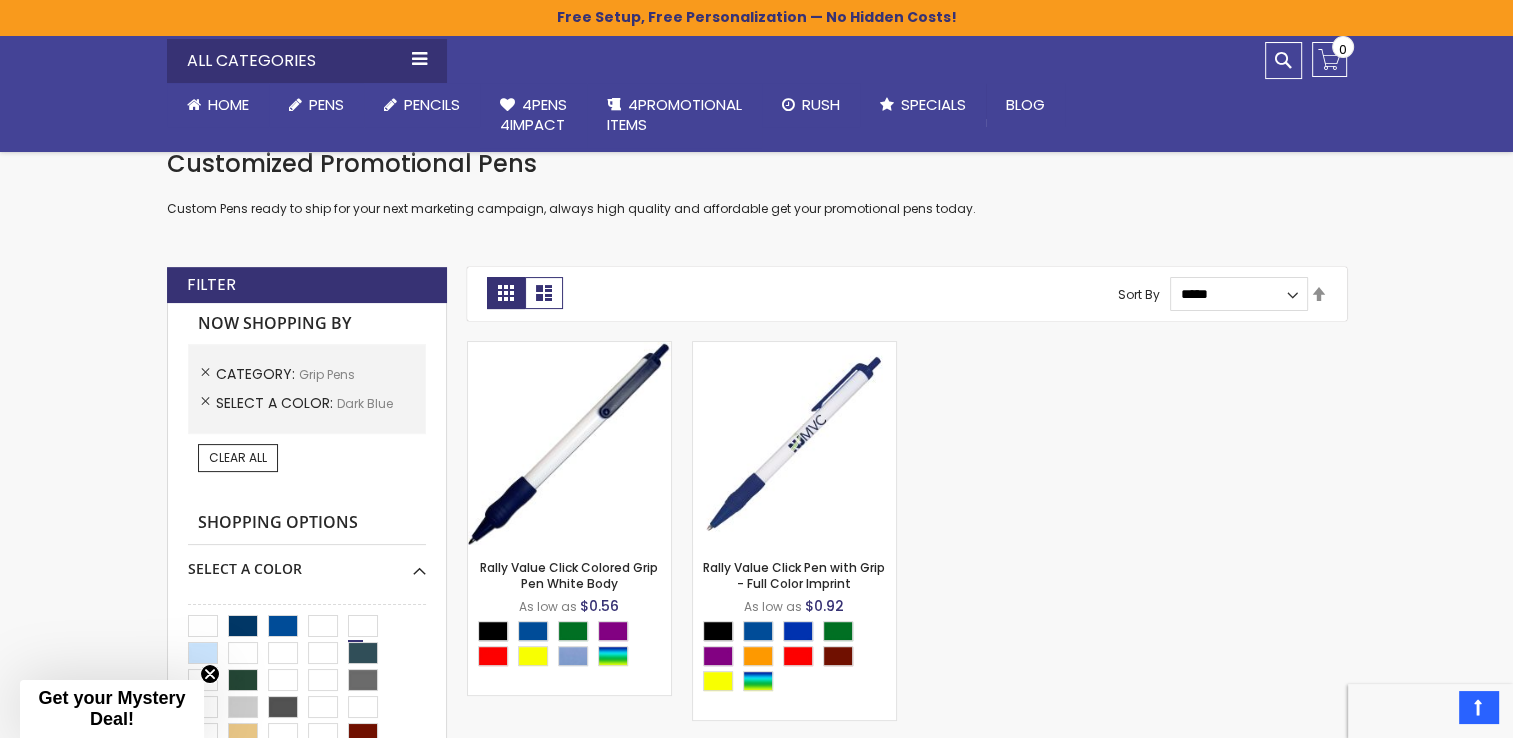 scroll, scrollTop: 300, scrollLeft: 0, axis: vertical 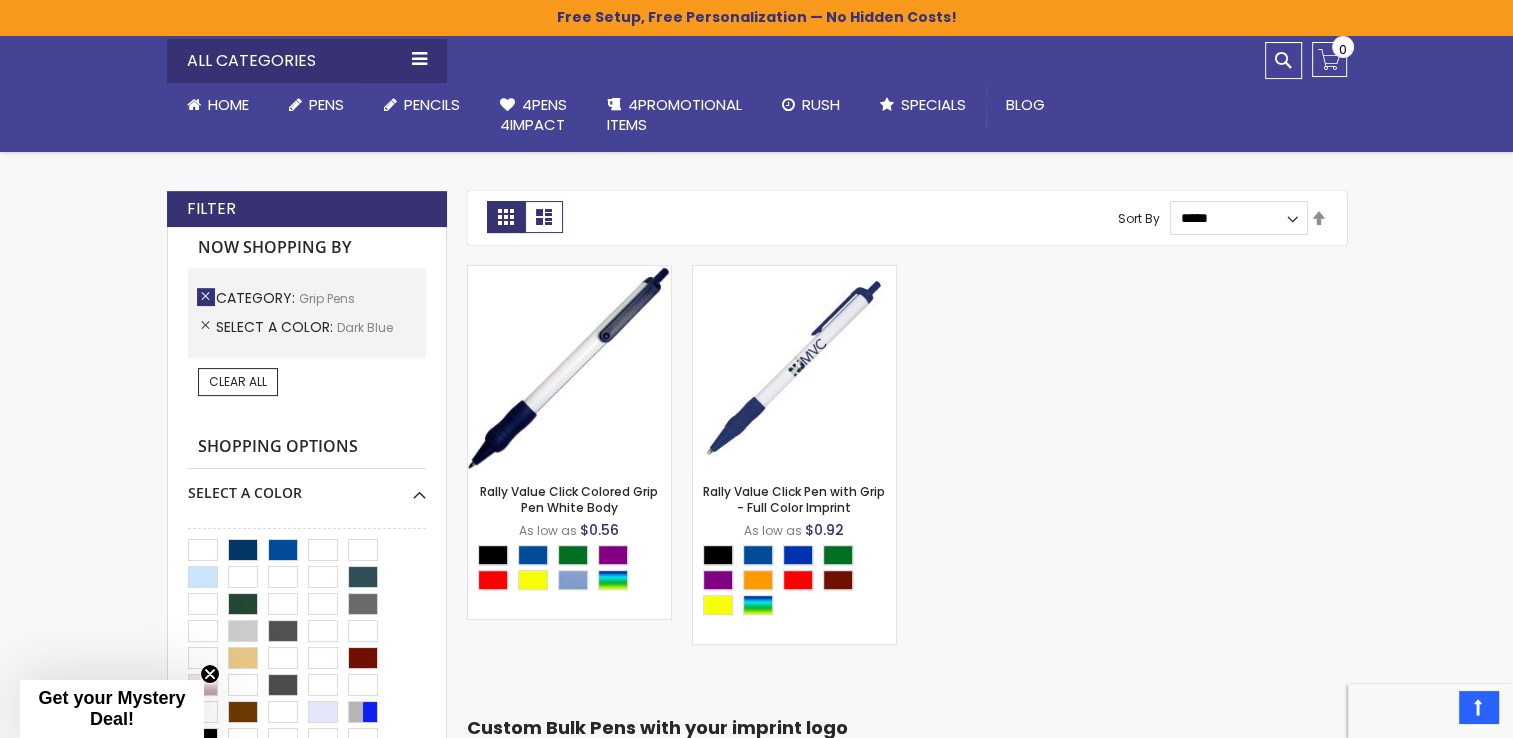 click on "Remove This Item" at bounding box center [206, 297] 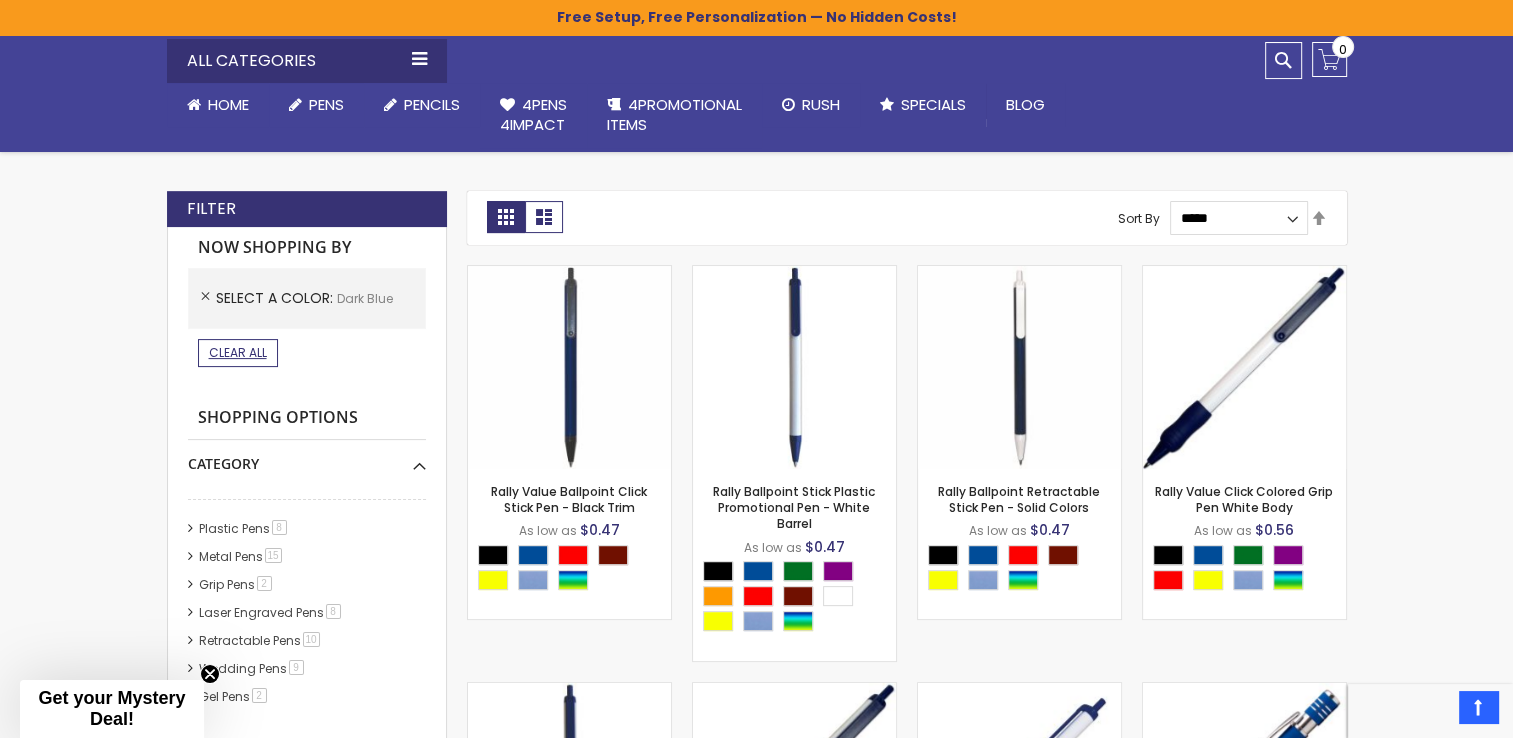 click on "Clear All" at bounding box center (238, 352) 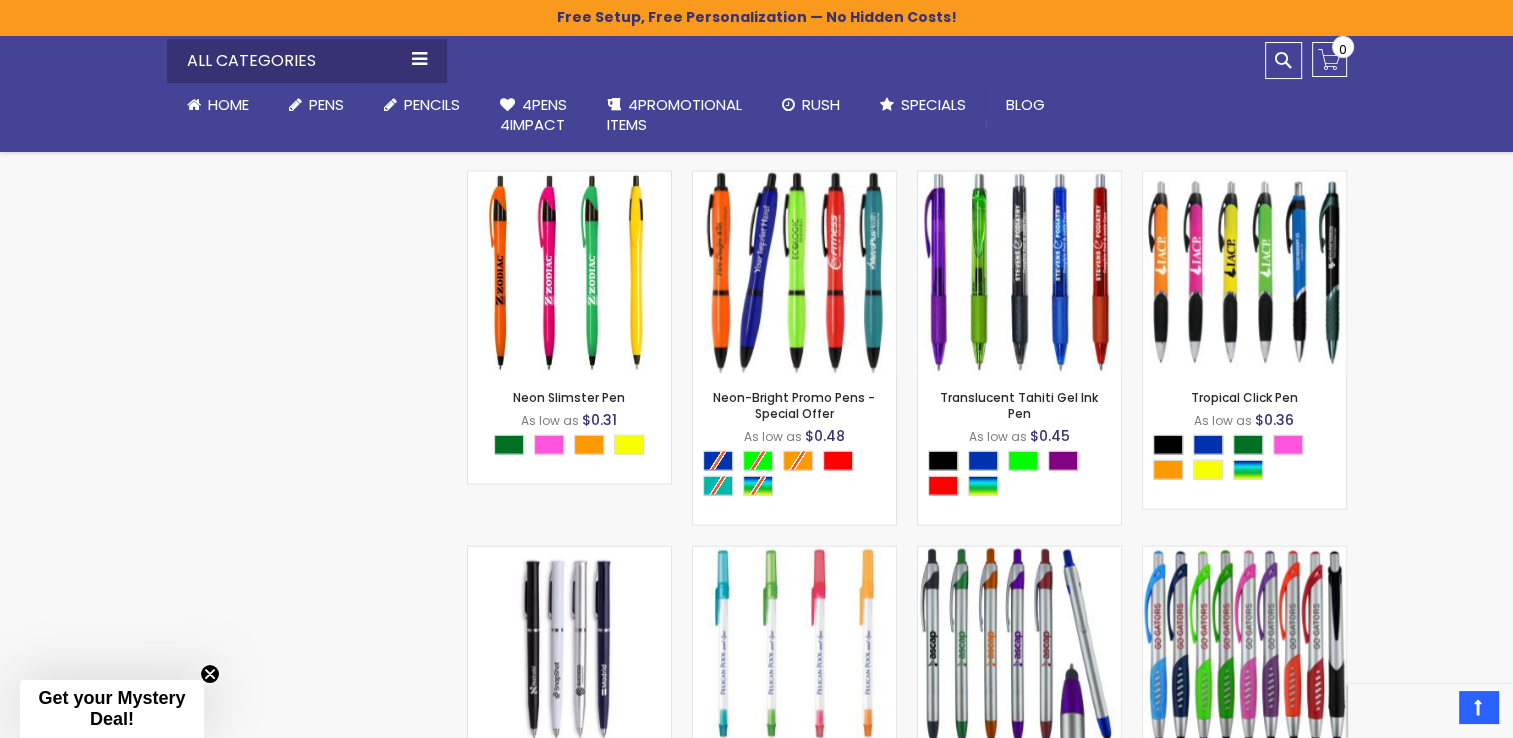 scroll, scrollTop: 4000, scrollLeft: 0, axis: vertical 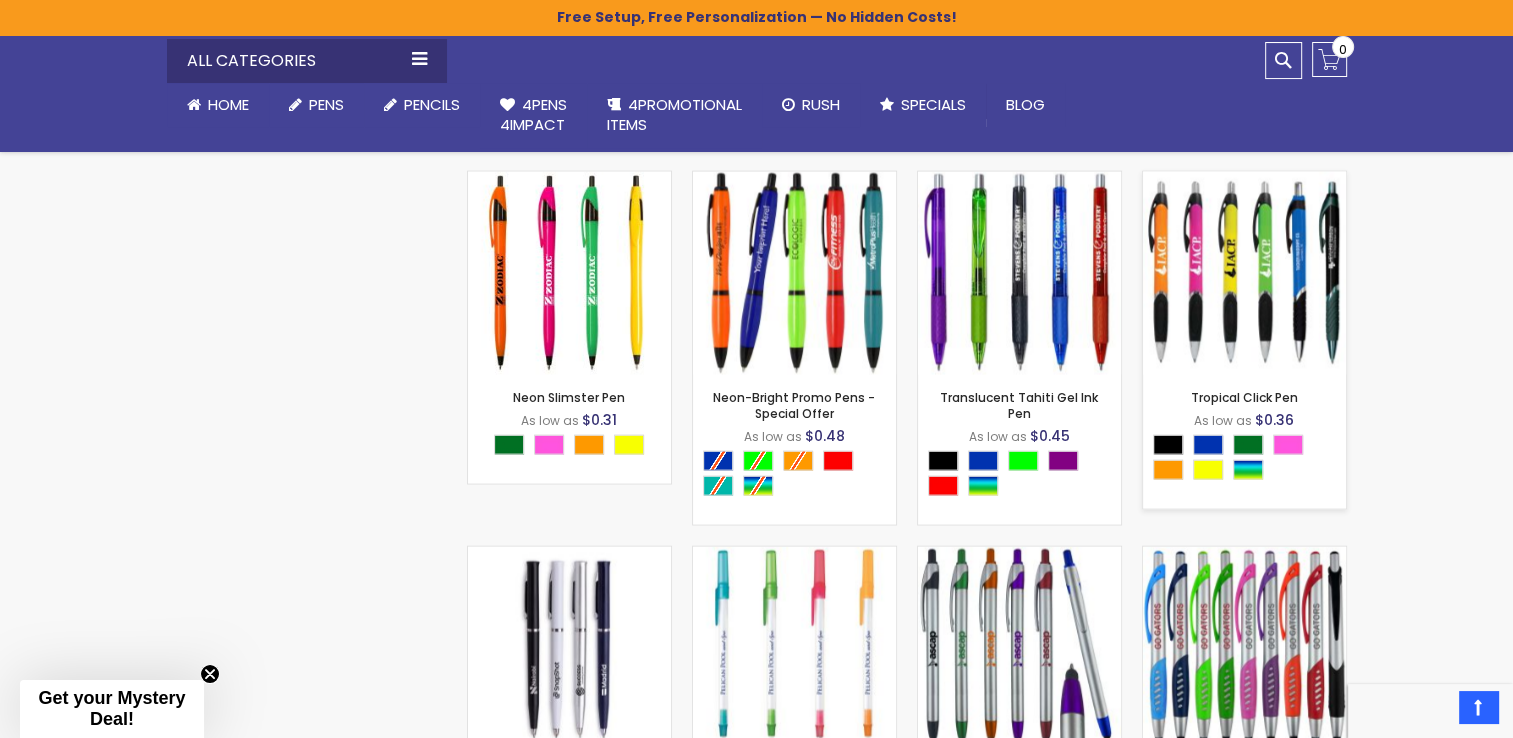 click at bounding box center (1244, 273) 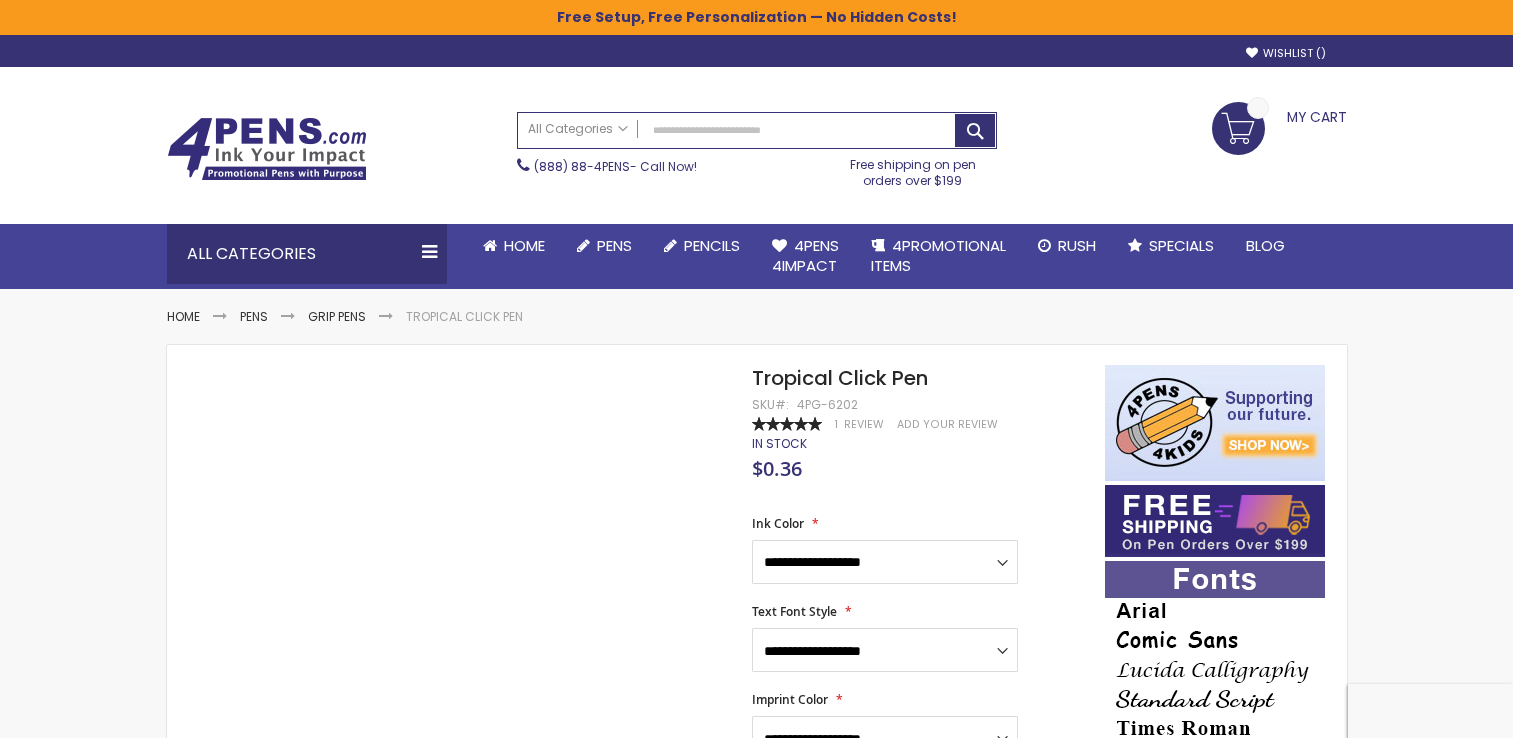 scroll, scrollTop: 0, scrollLeft: 0, axis: both 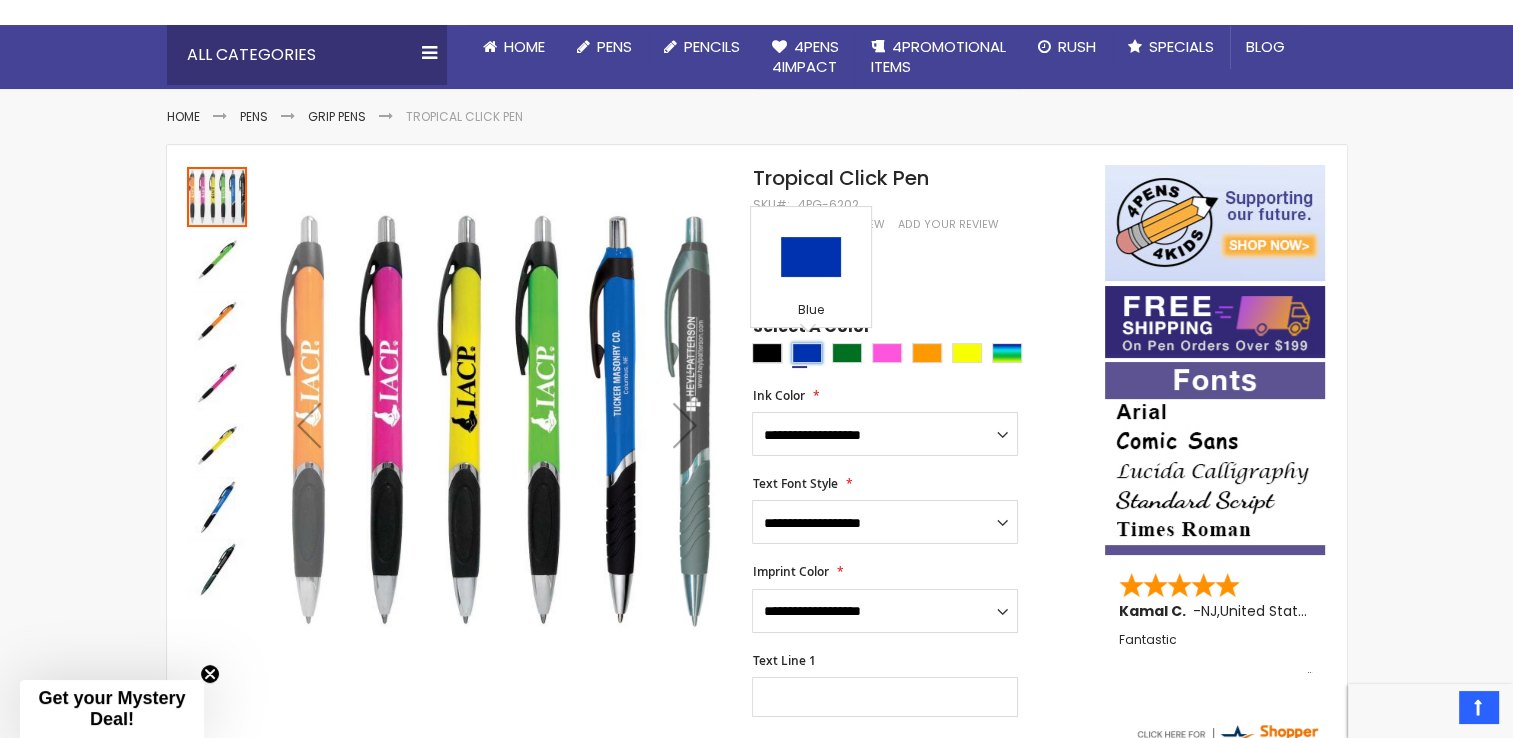 click at bounding box center [807, 353] 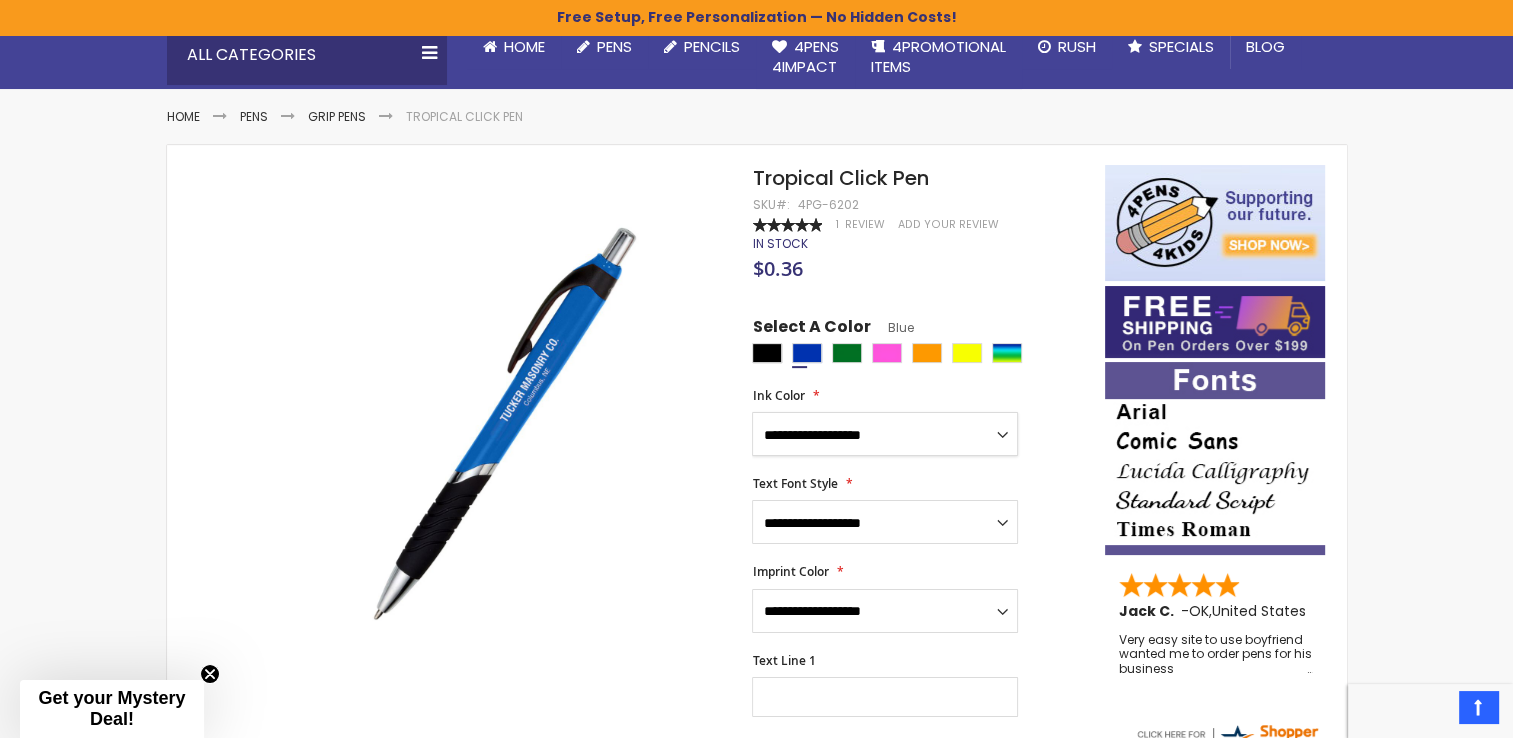 click on "**********" at bounding box center [885, 434] 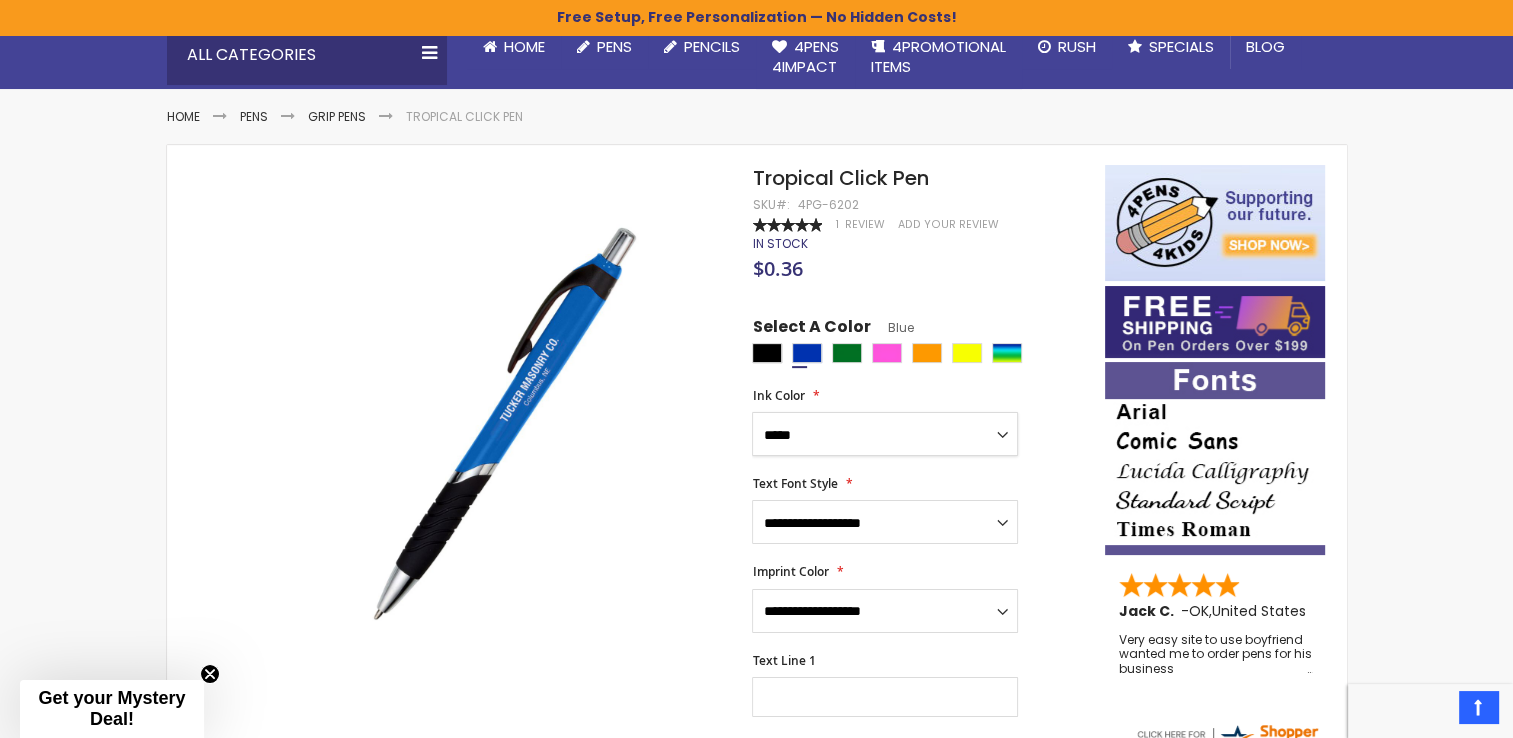 click on "**********" at bounding box center (885, 434) 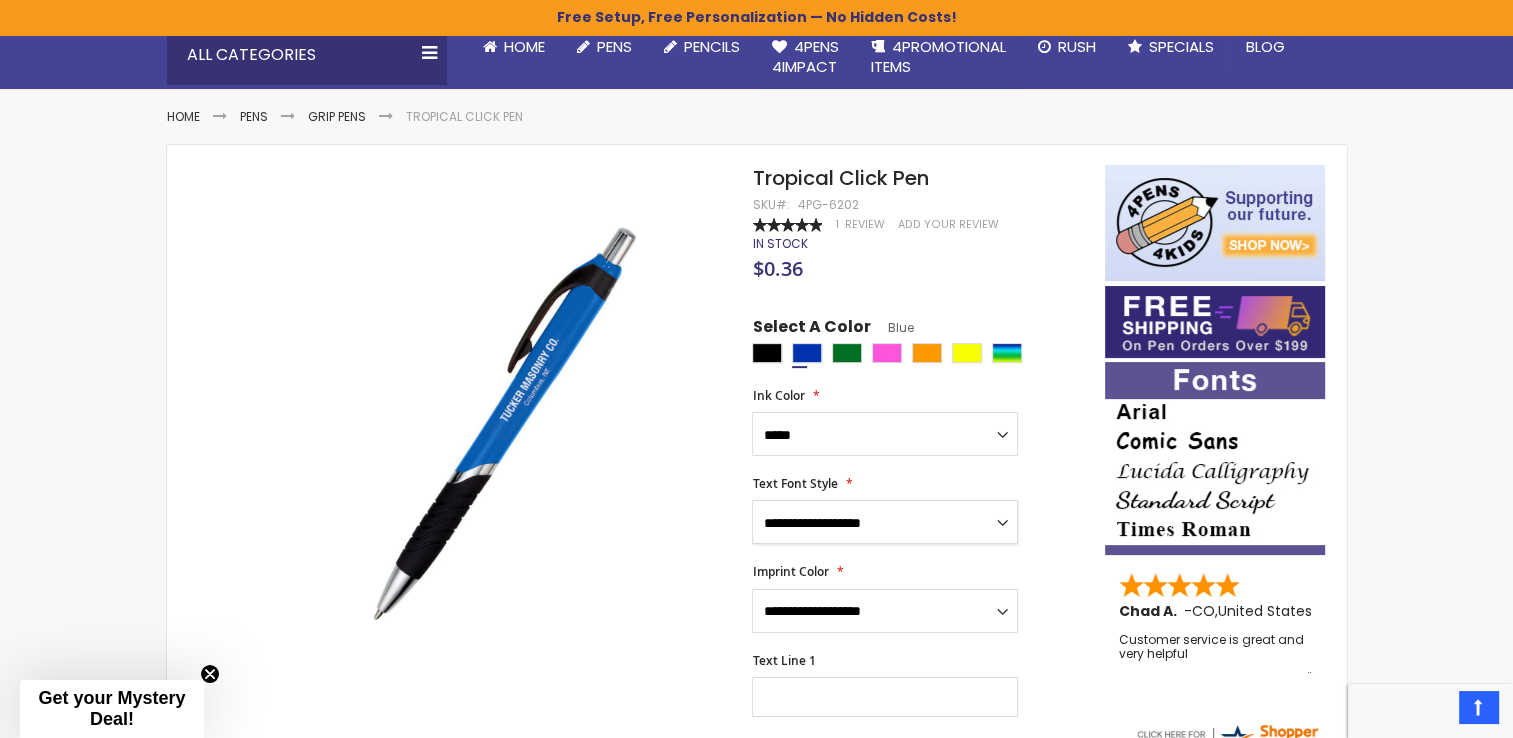 click on "**********" at bounding box center [885, 522] 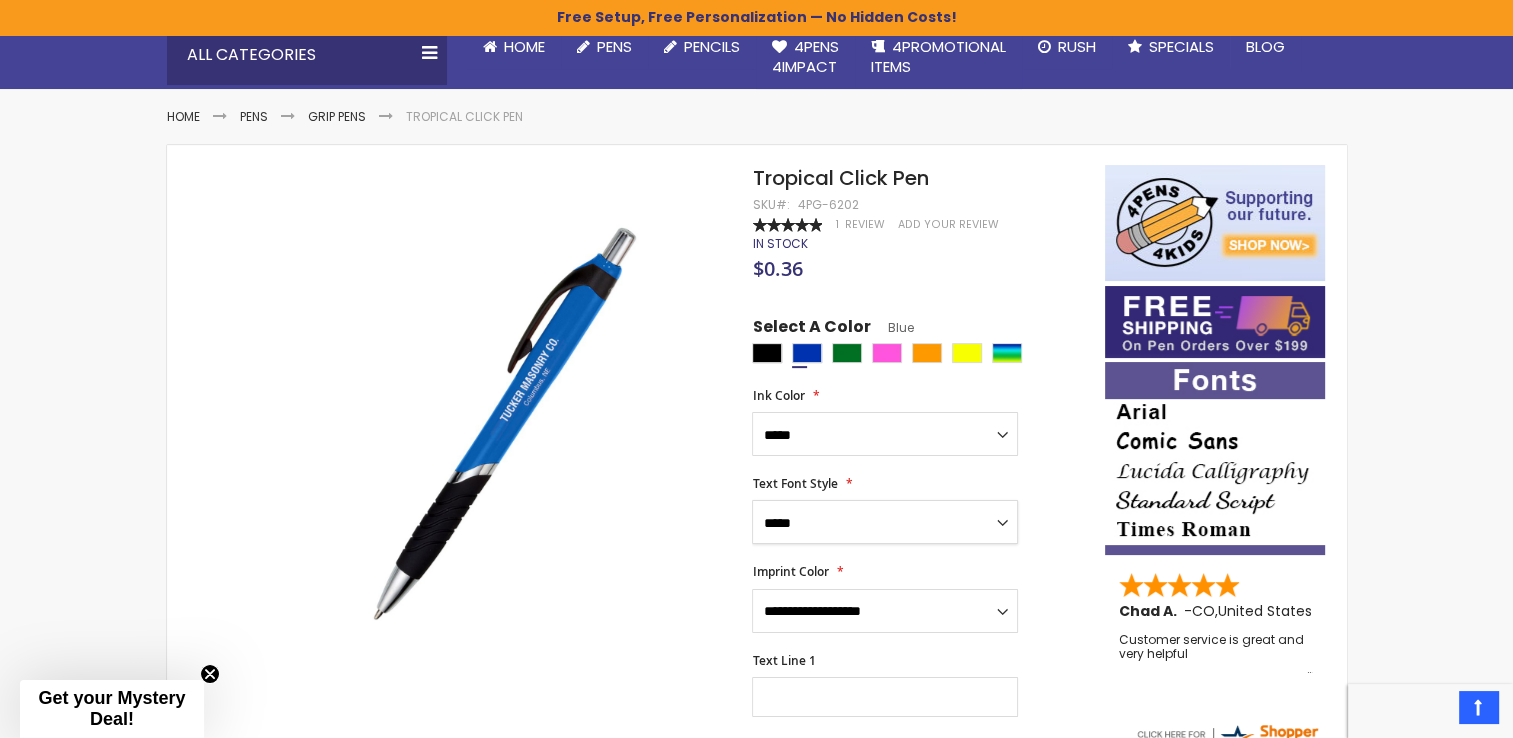 click on "**********" at bounding box center [885, 522] 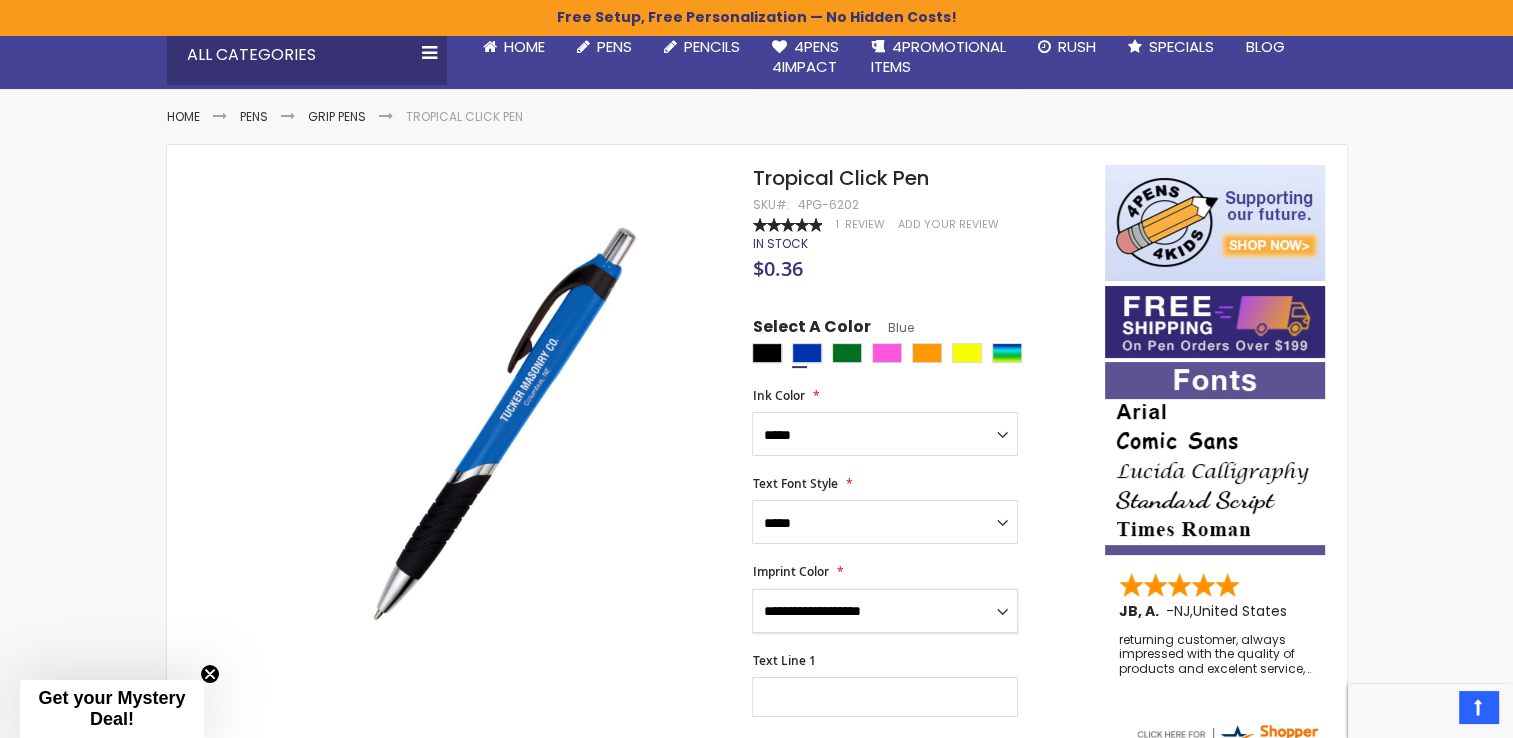 click on "**********" at bounding box center [885, 611] 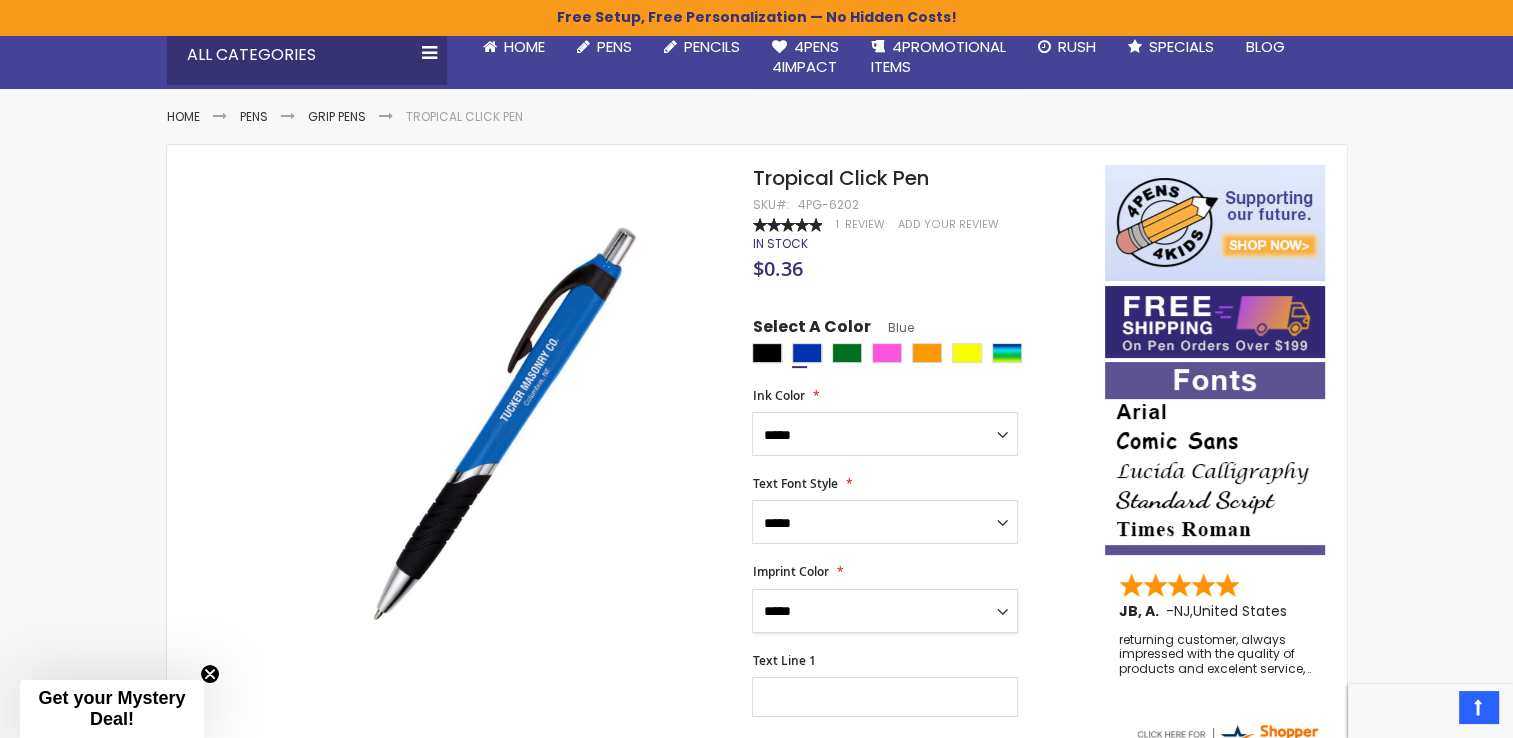 click on "**********" at bounding box center (885, 611) 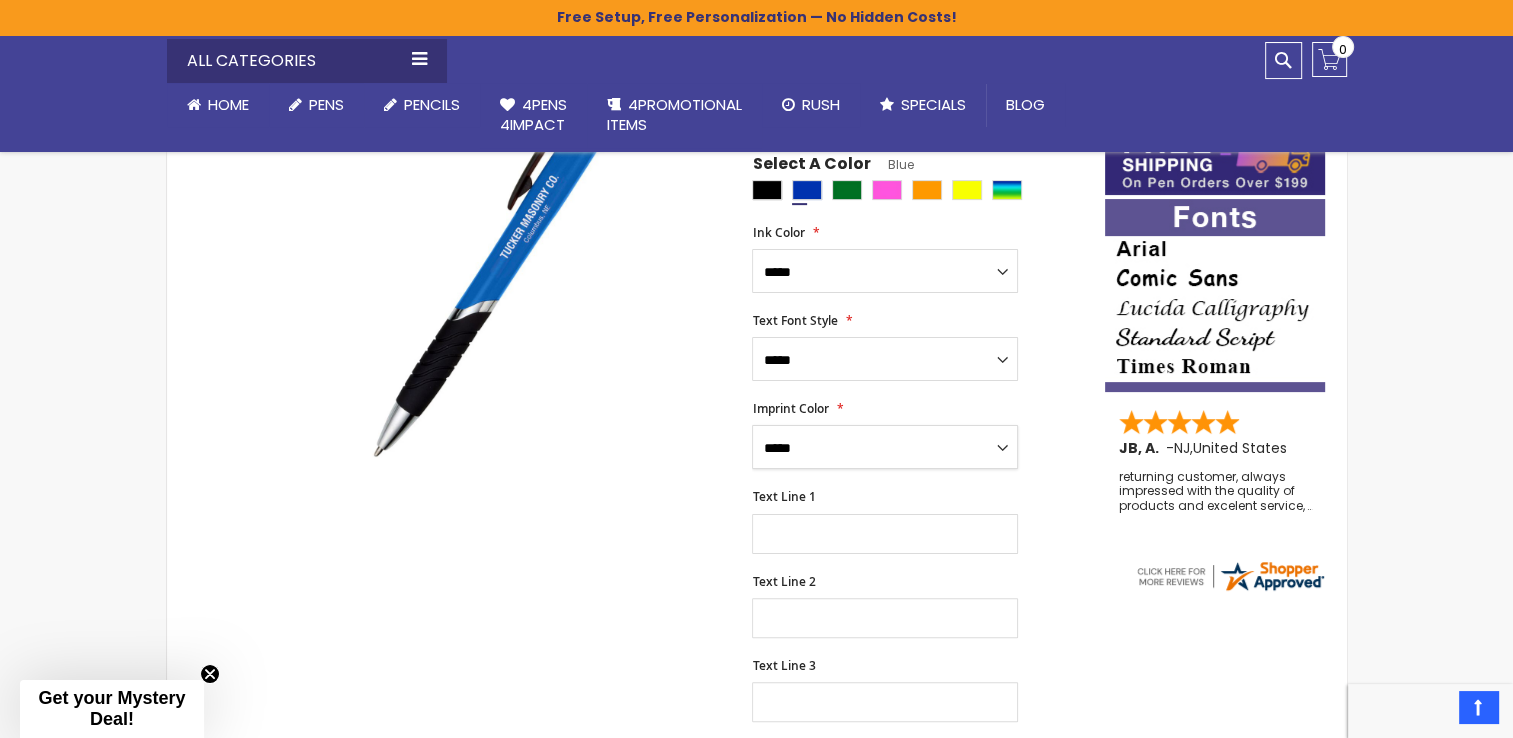 scroll, scrollTop: 400, scrollLeft: 0, axis: vertical 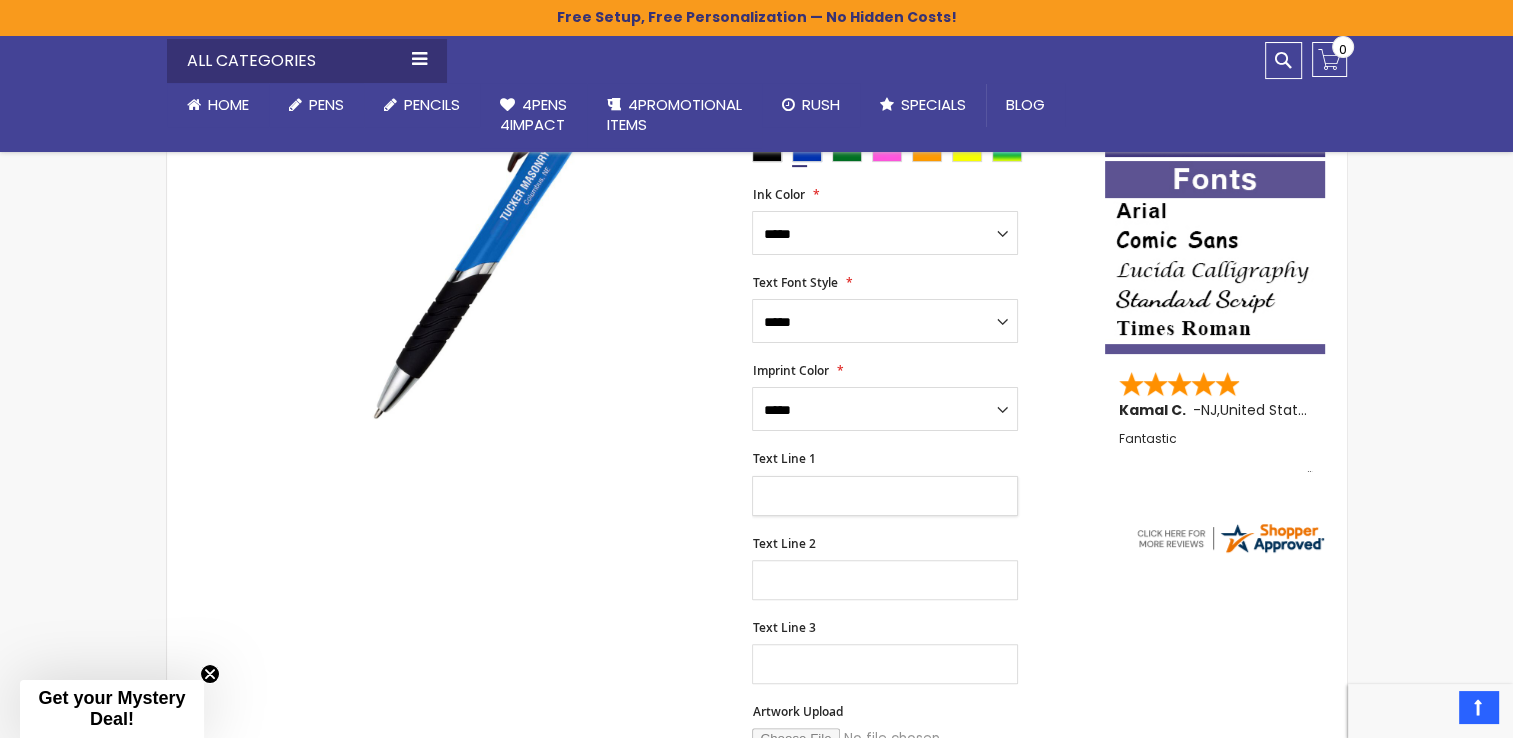 click on "Text Line 1" at bounding box center (885, 496) 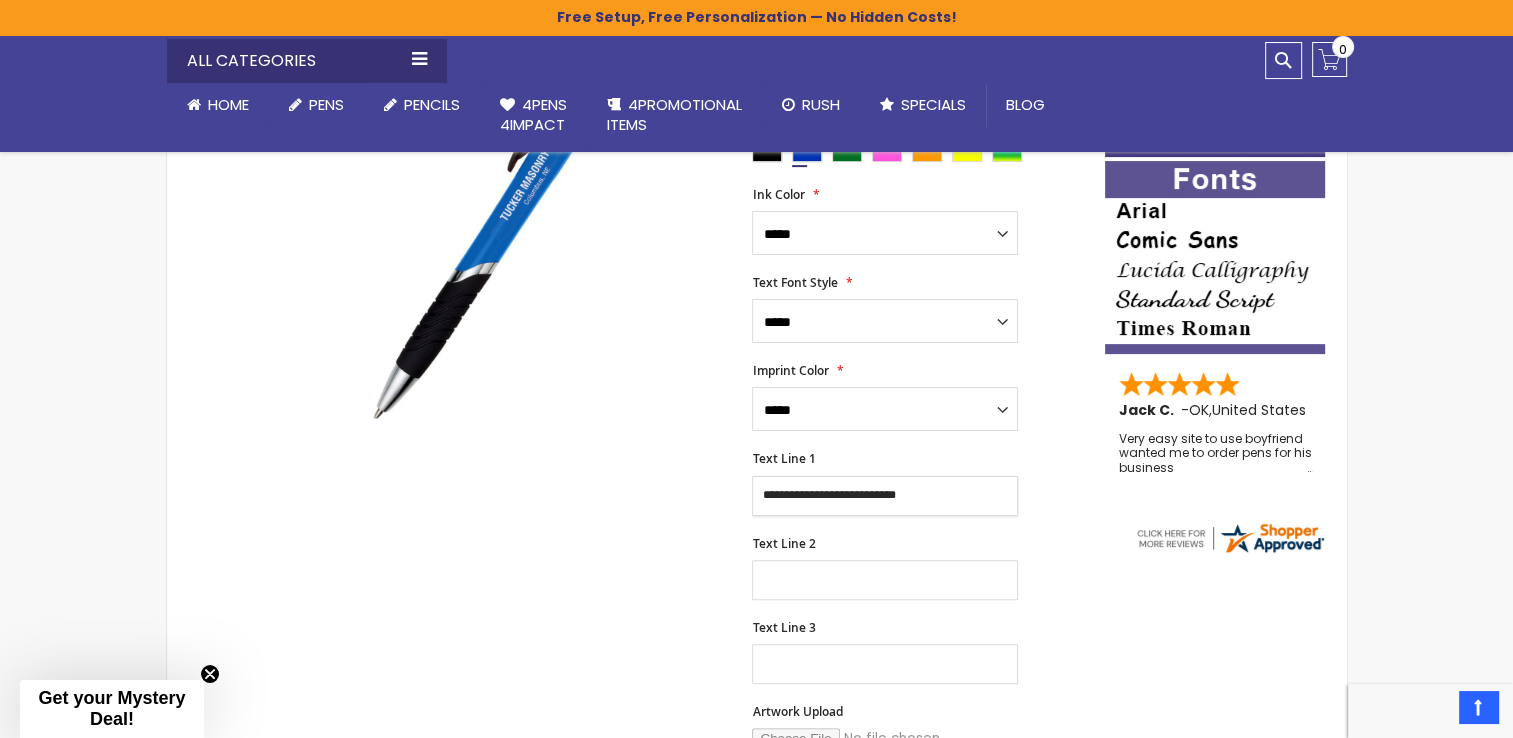 type on "**********" 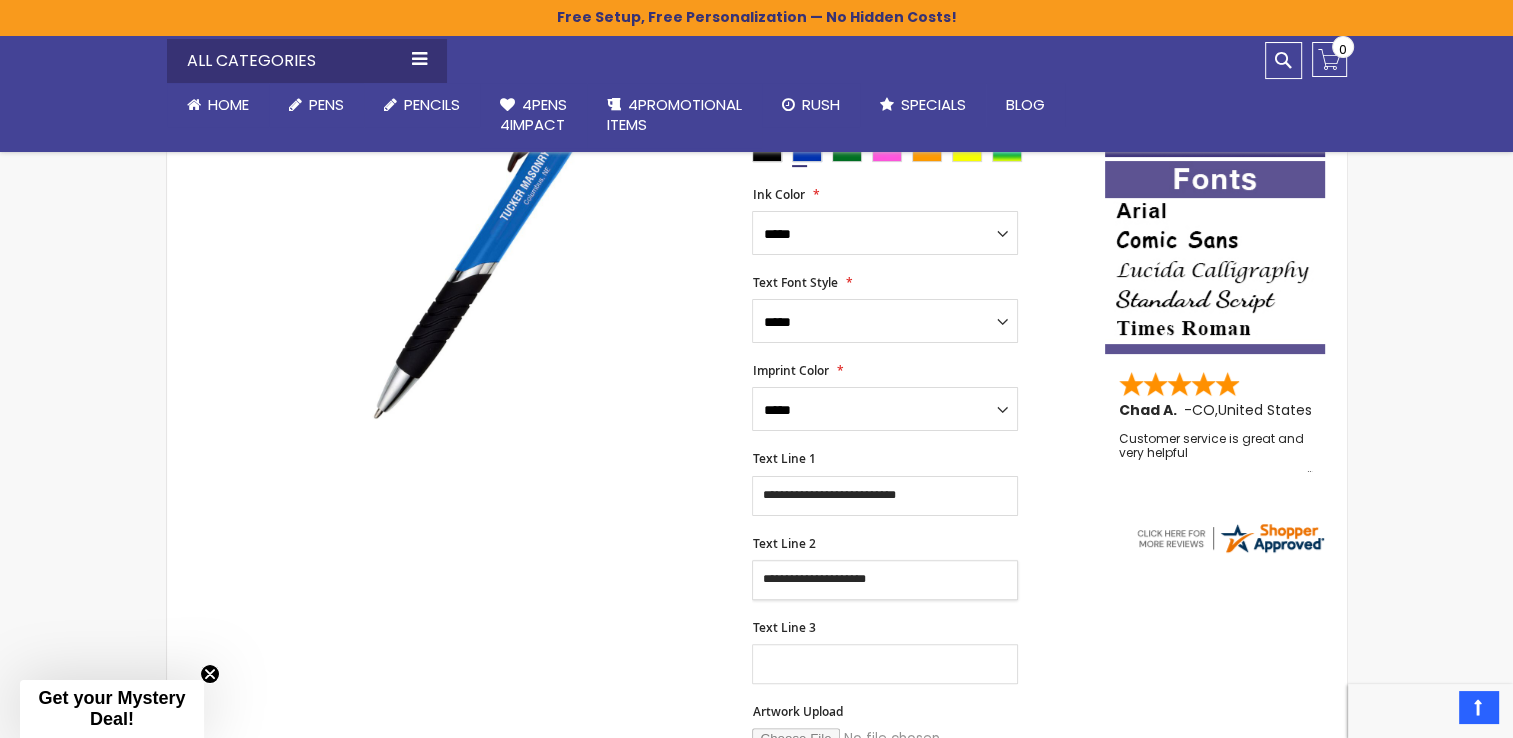 type on "**********" 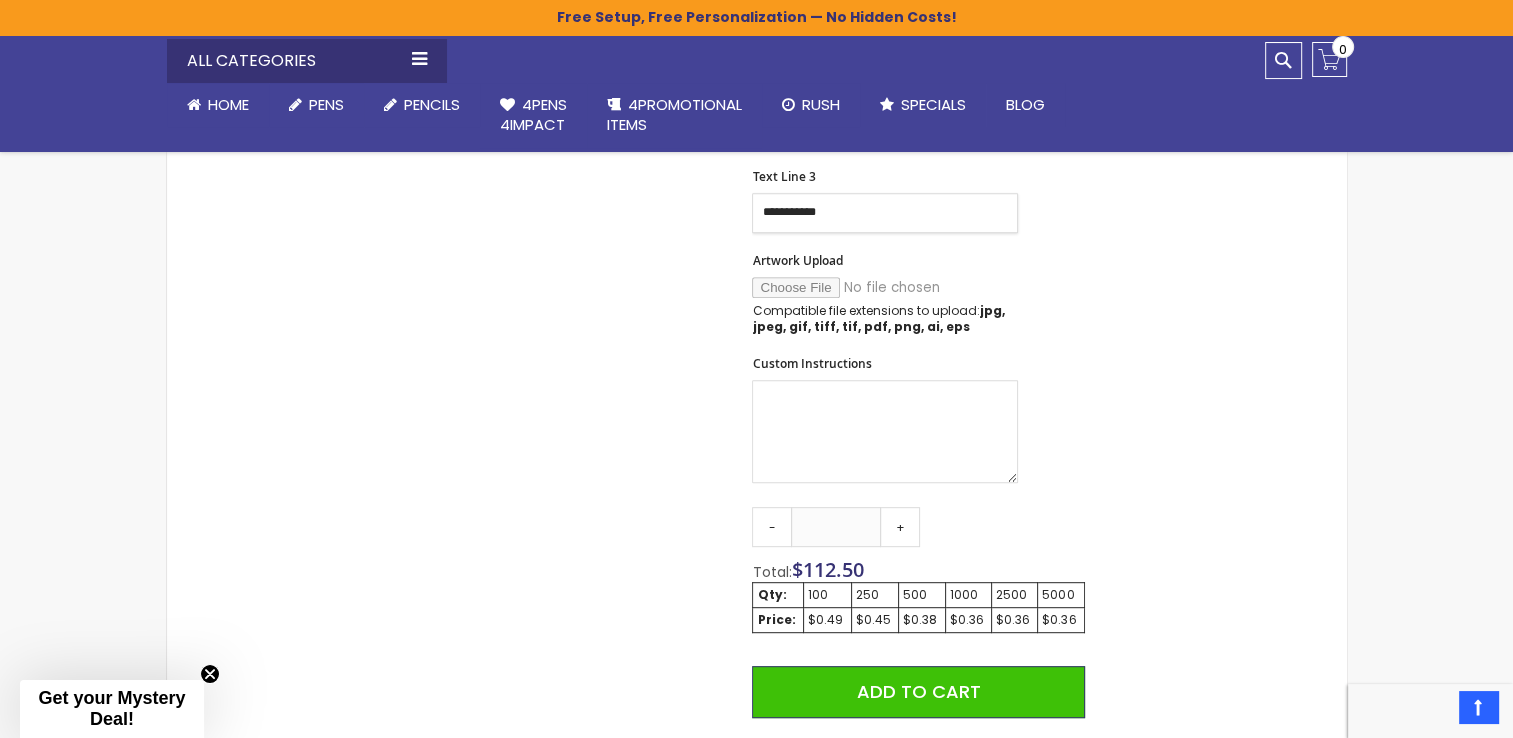 scroll, scrollTop: 900, scrollLeft: 0, axis: vertical 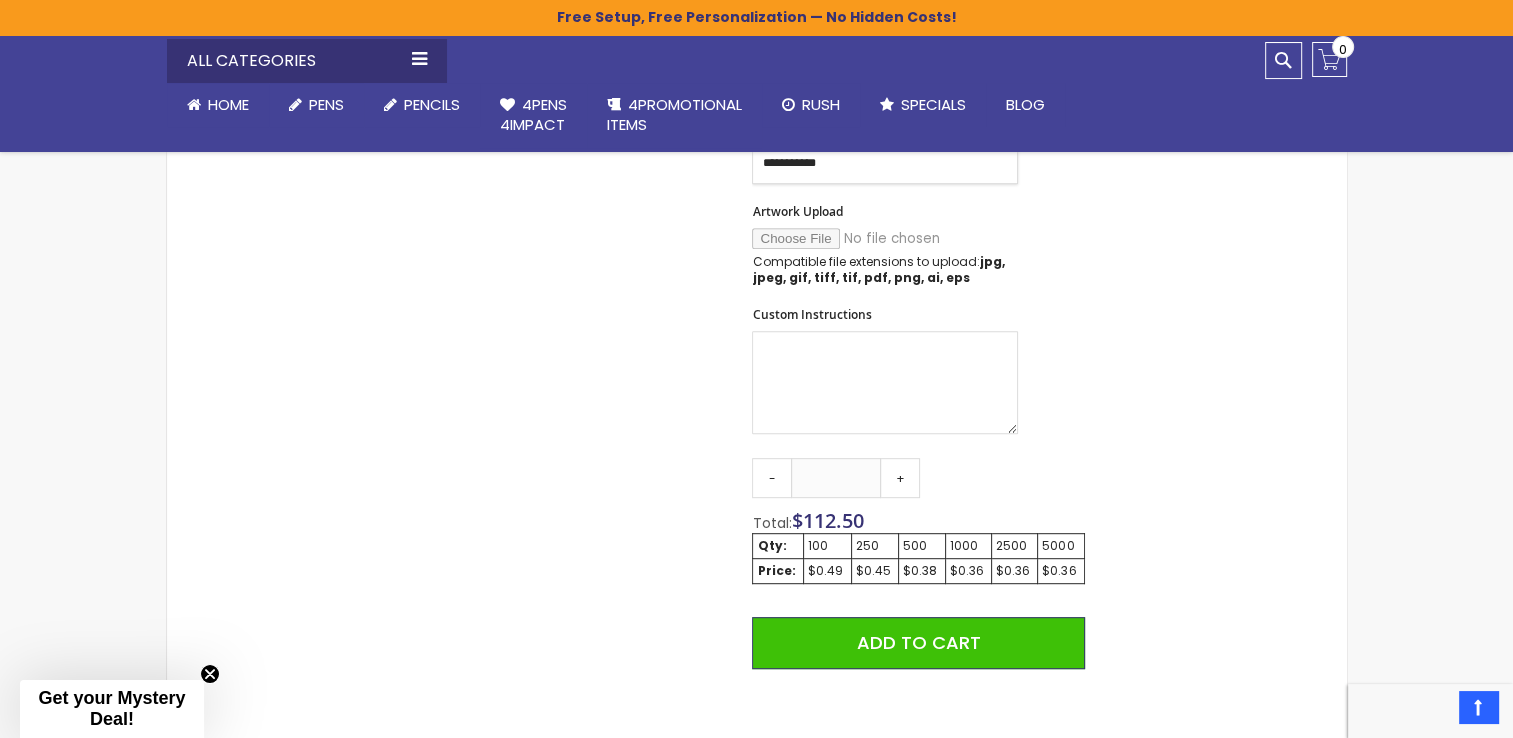 type on "**********" 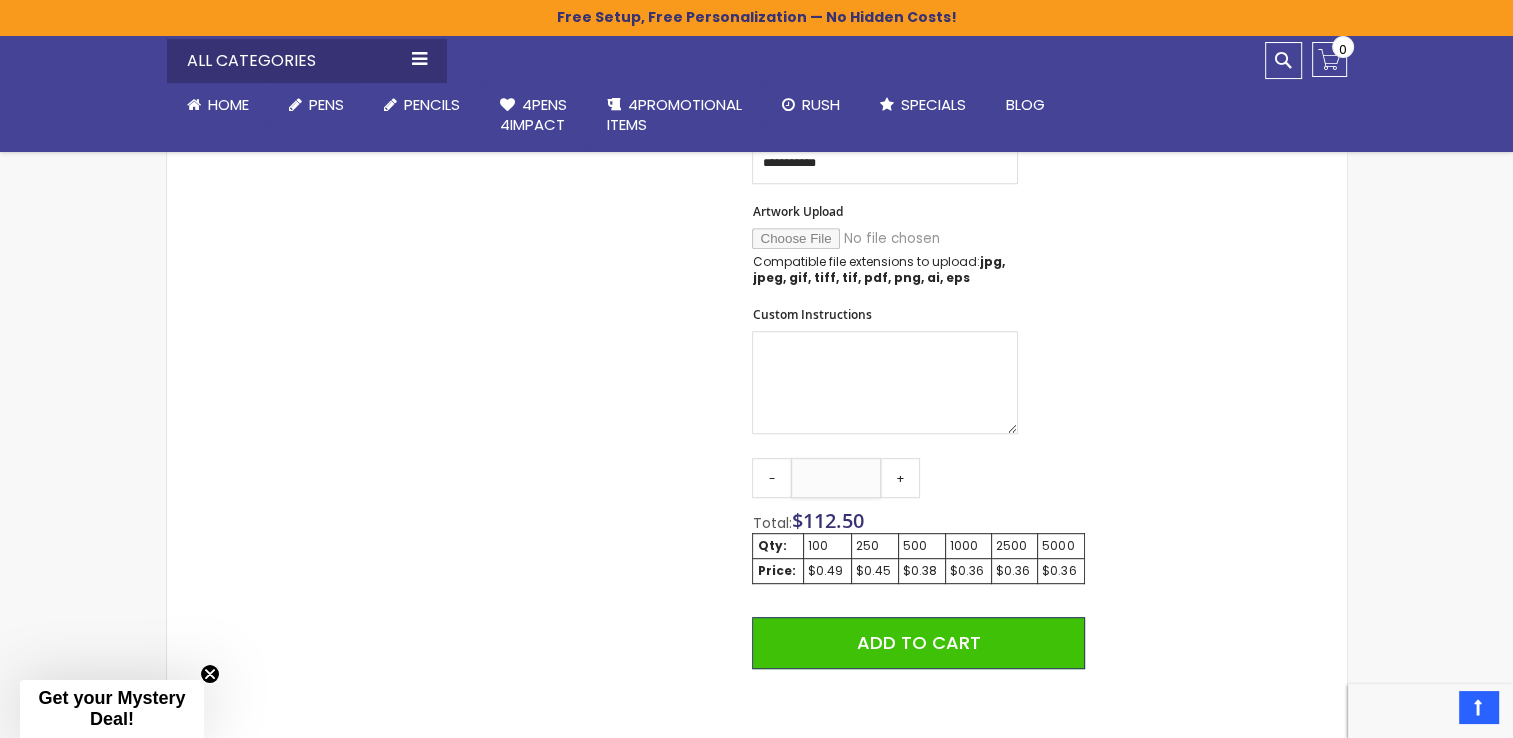 drag, startPoint x: 855, startPoint y: 483, endPoint x: 803, endPoint y: 486, distance: 52.086468 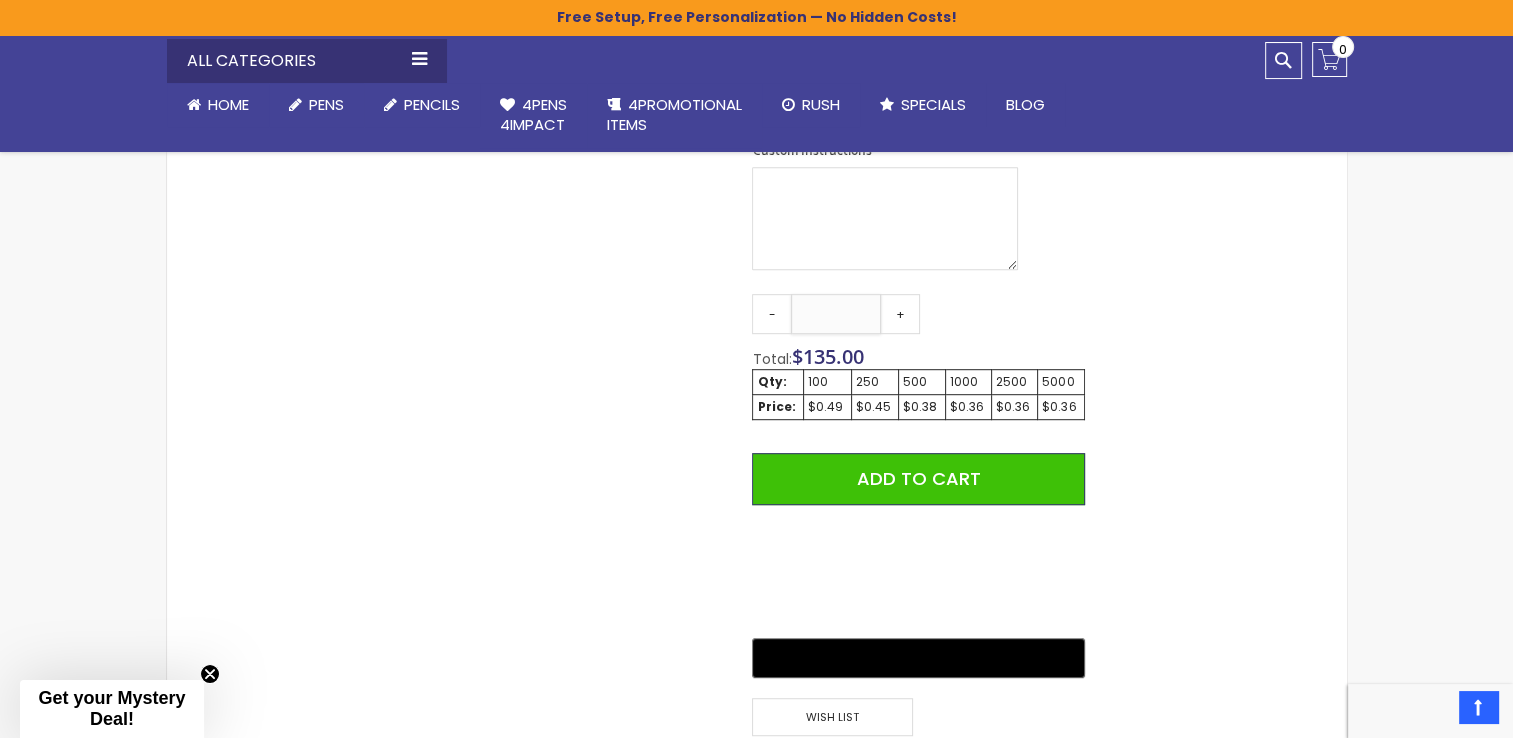 scroll, scrollTop: 1100, scrollLeft: 0, axis: vertical 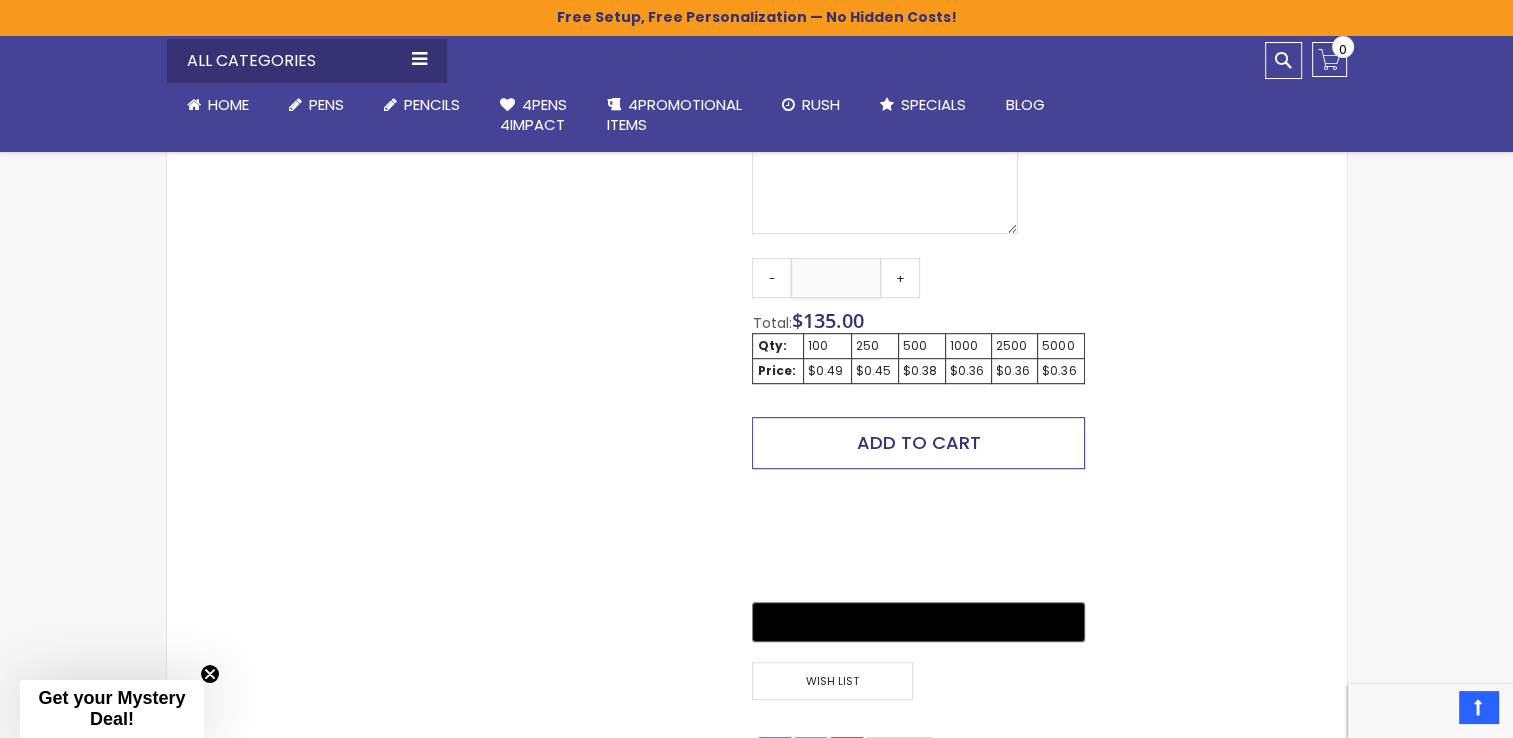 type on "***" 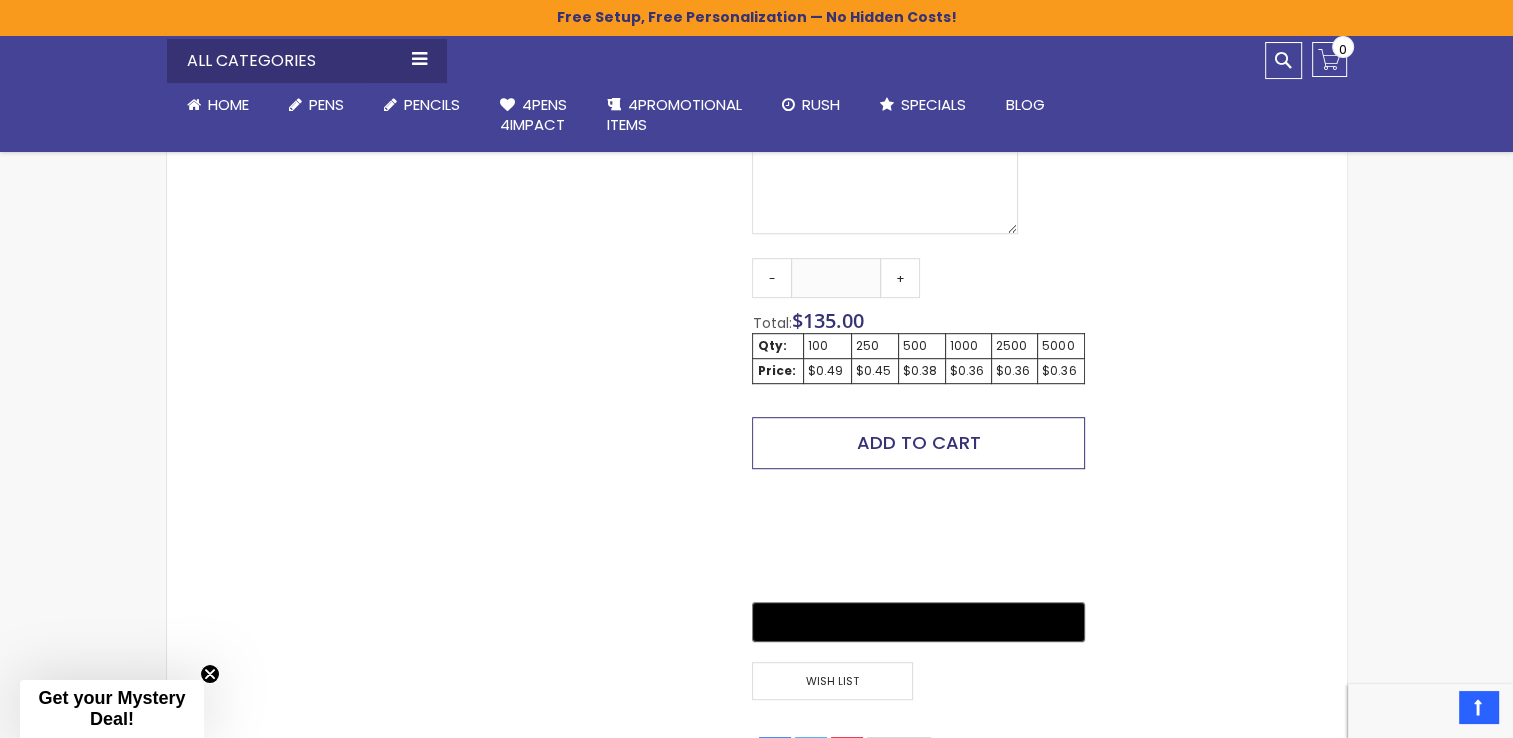 click on "Add to Cart" at bounding box center (919, 442) 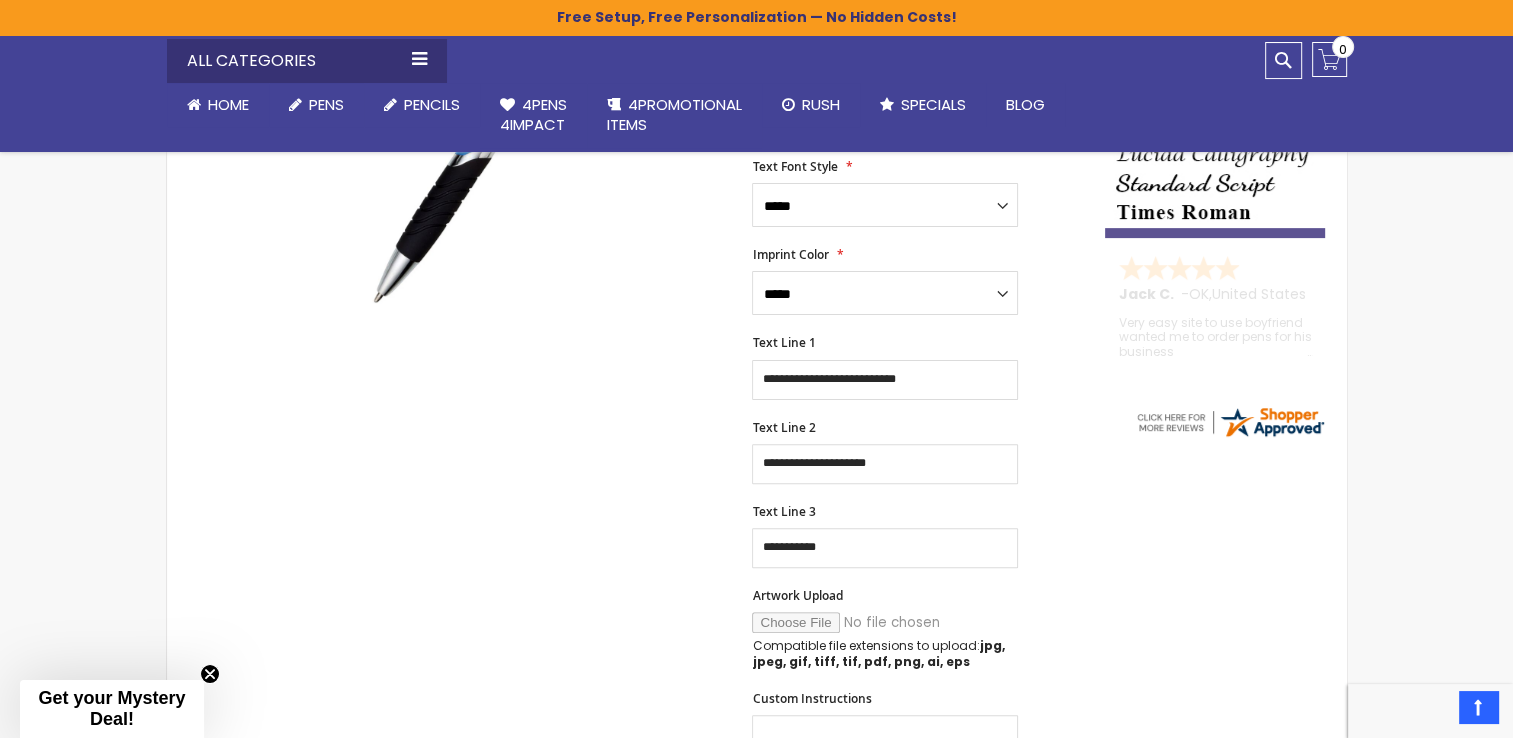 scroll, scrollTop: 496, scrollLeft: 0, axis: vertical 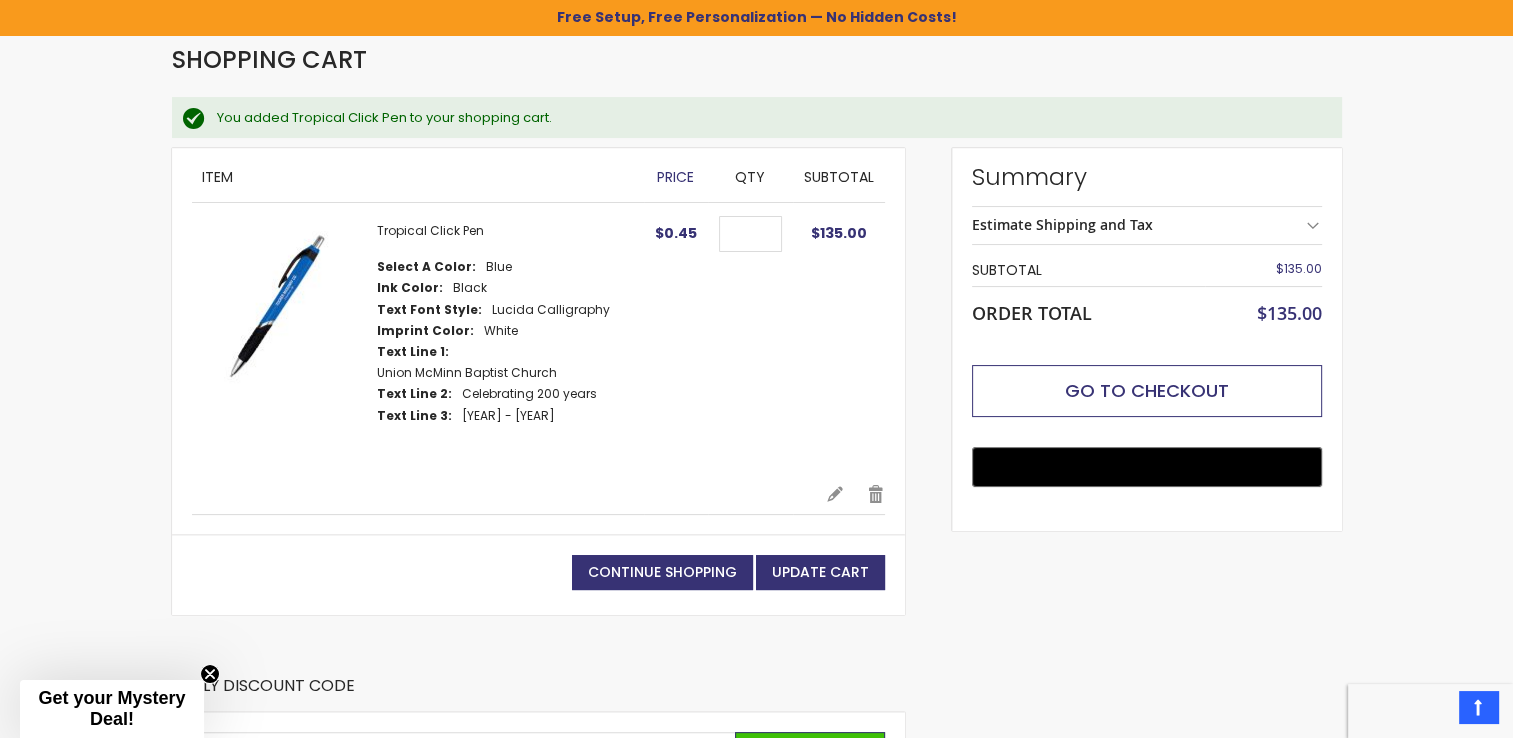 click on "Go to Checkout" at bounding box center (1147, 390) 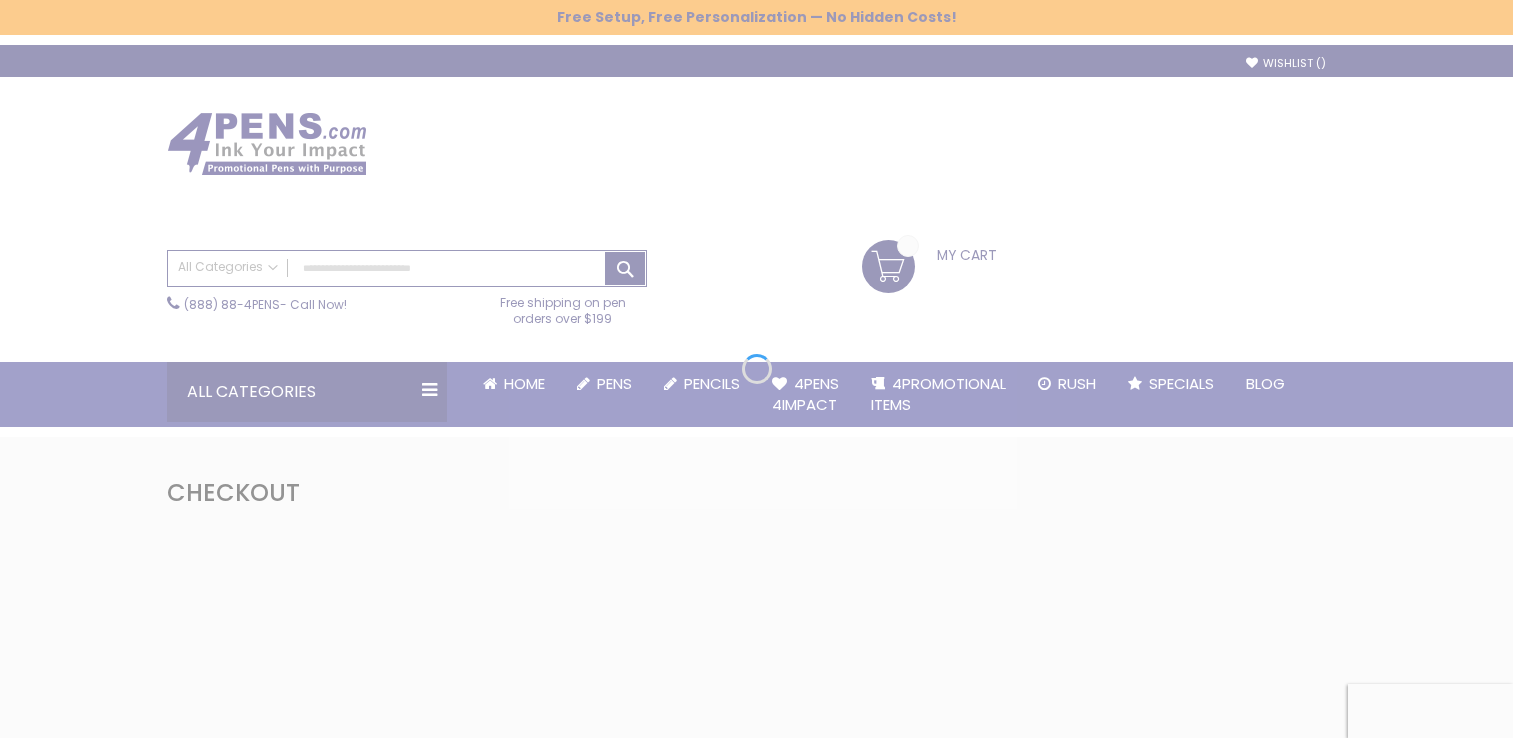 scroll, scrollTop: 0, scrollLeft: 0, axis: both 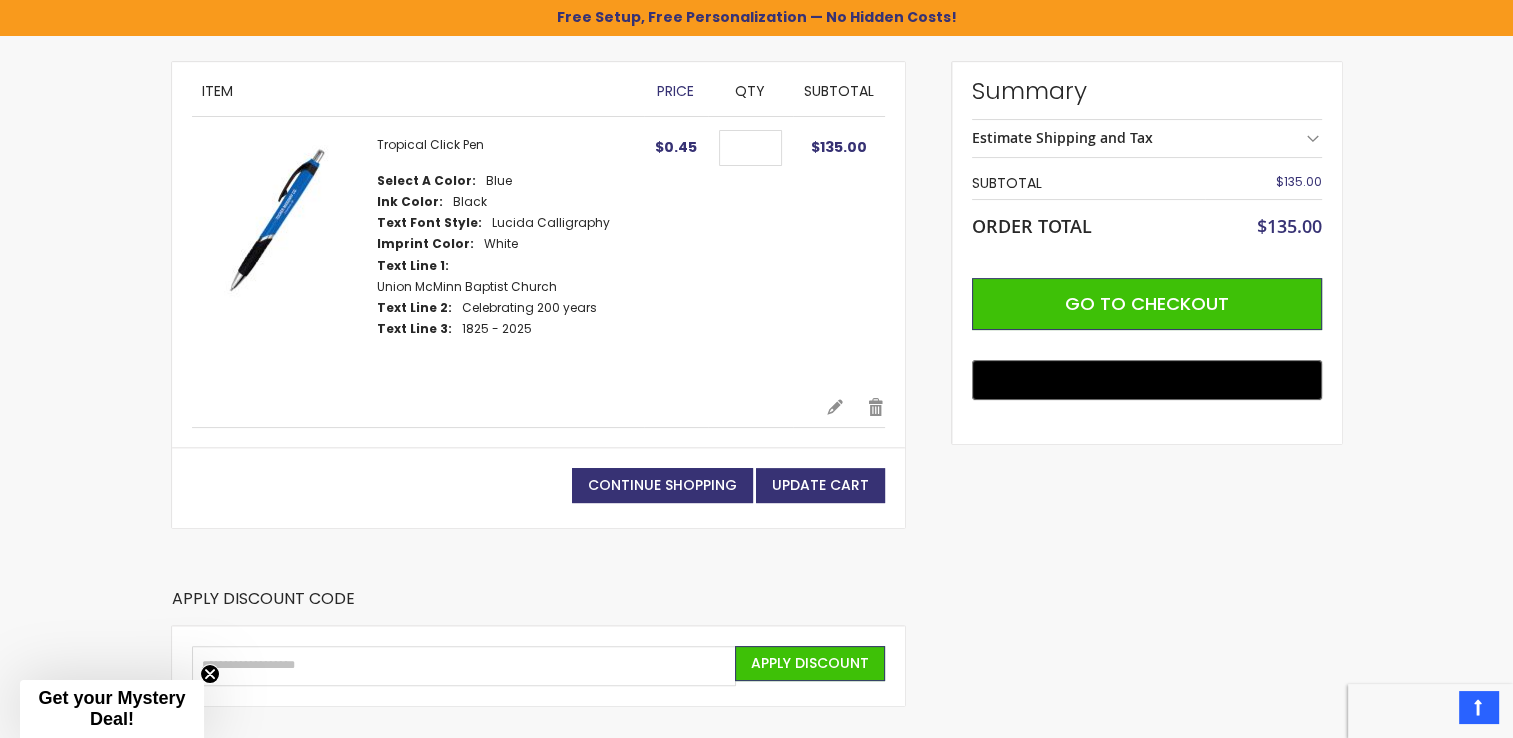 click on "Estimate Shipping and Tax" at bounding box center [1147, 138] 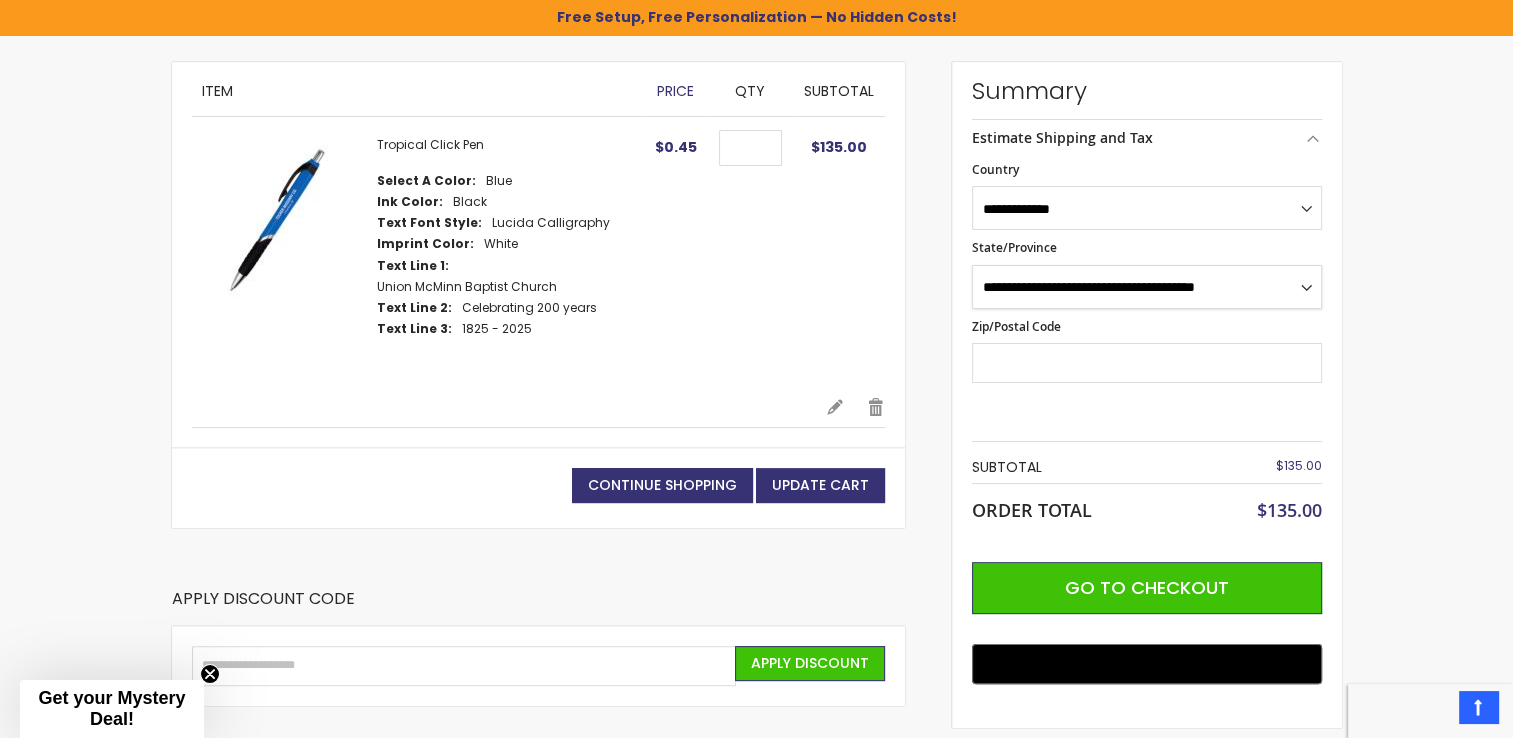 click on "**********" at bounding box center (1147, 287) 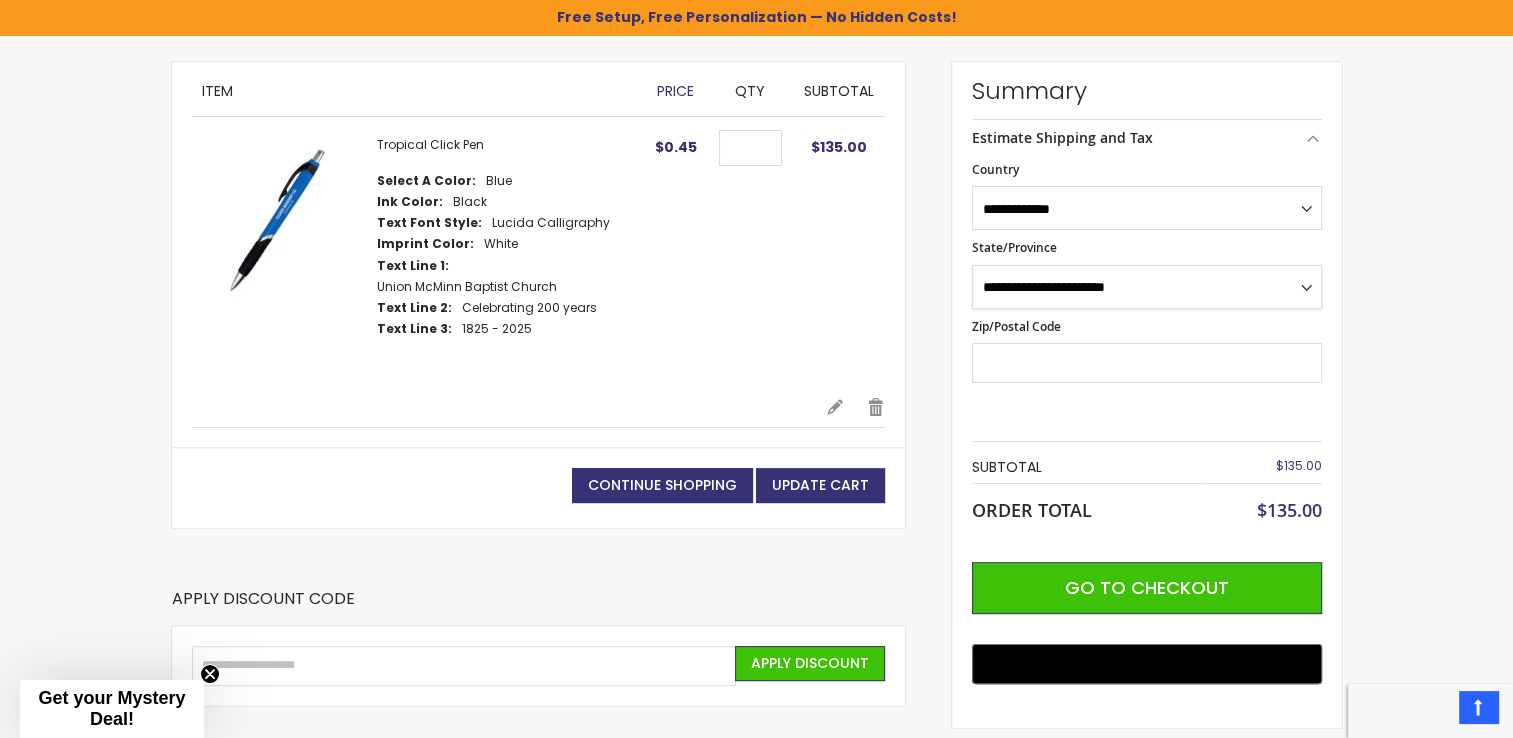 click on "**********" at bounding box center [1147, 287] 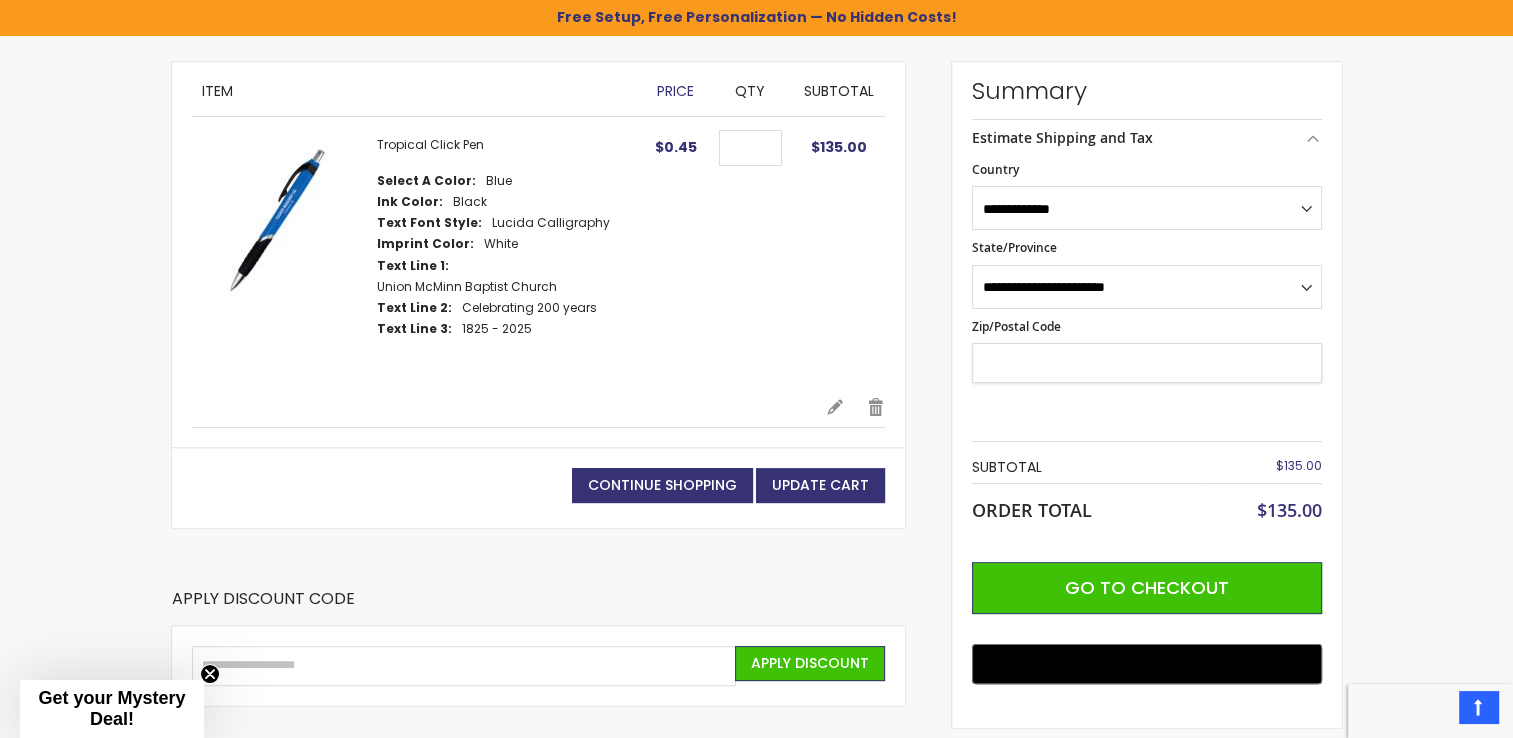 click on "Zip/Postal Code" at bounding box center [1147, 363] 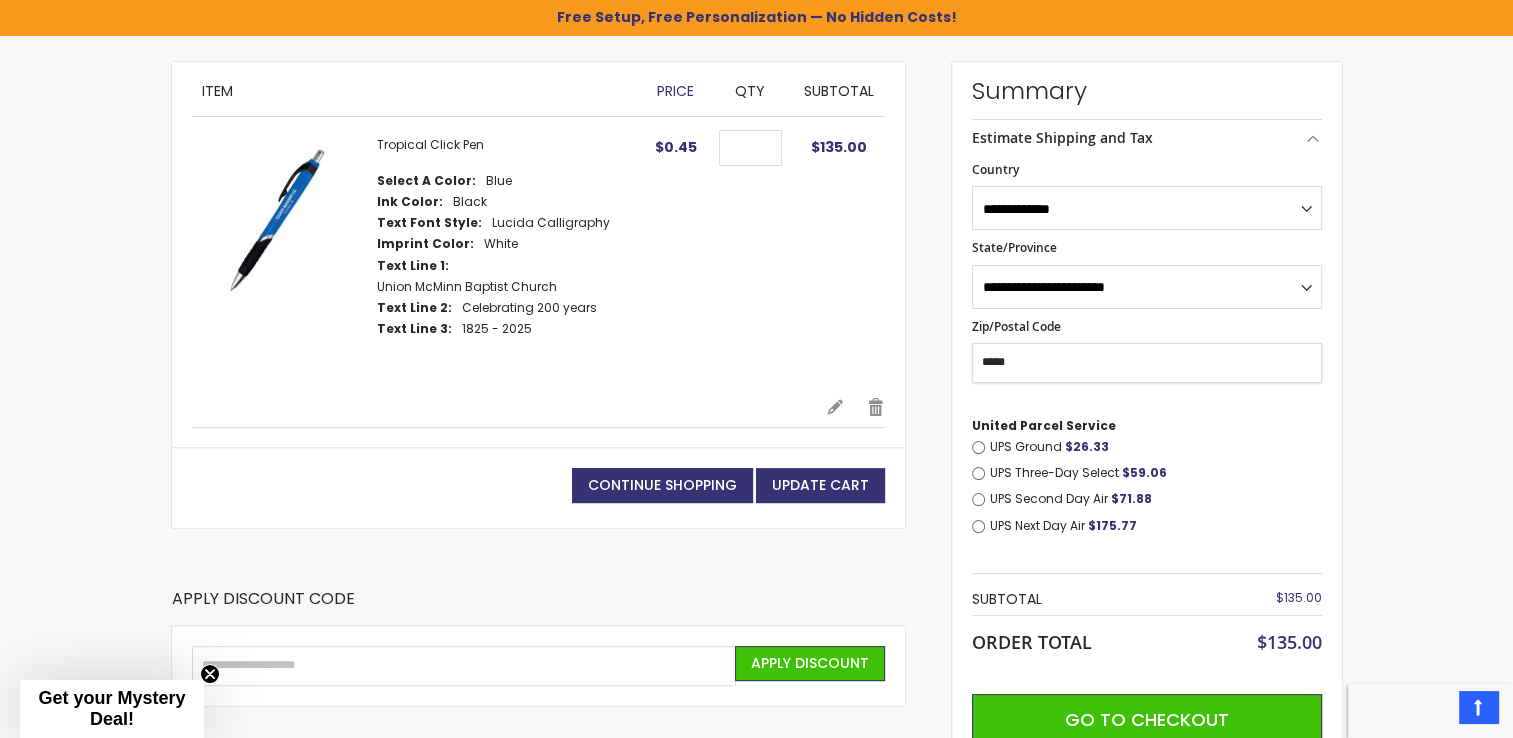 type on "*****" 